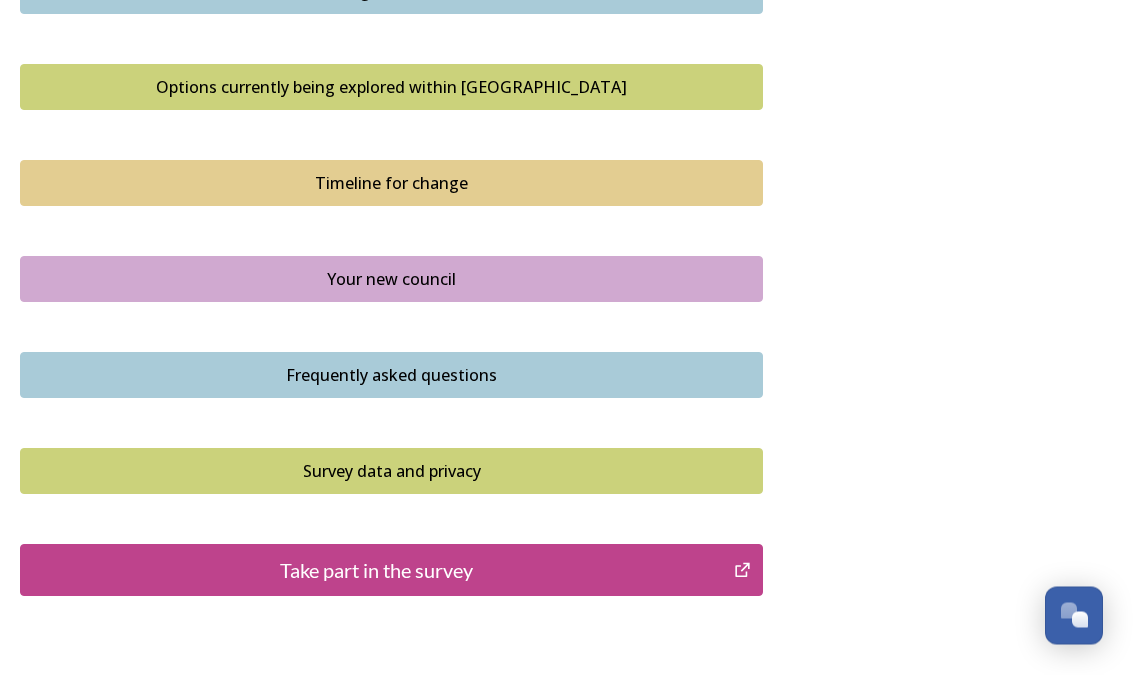 click on "Options currently being explored within West Sussex" at bounding box center (391, 88) 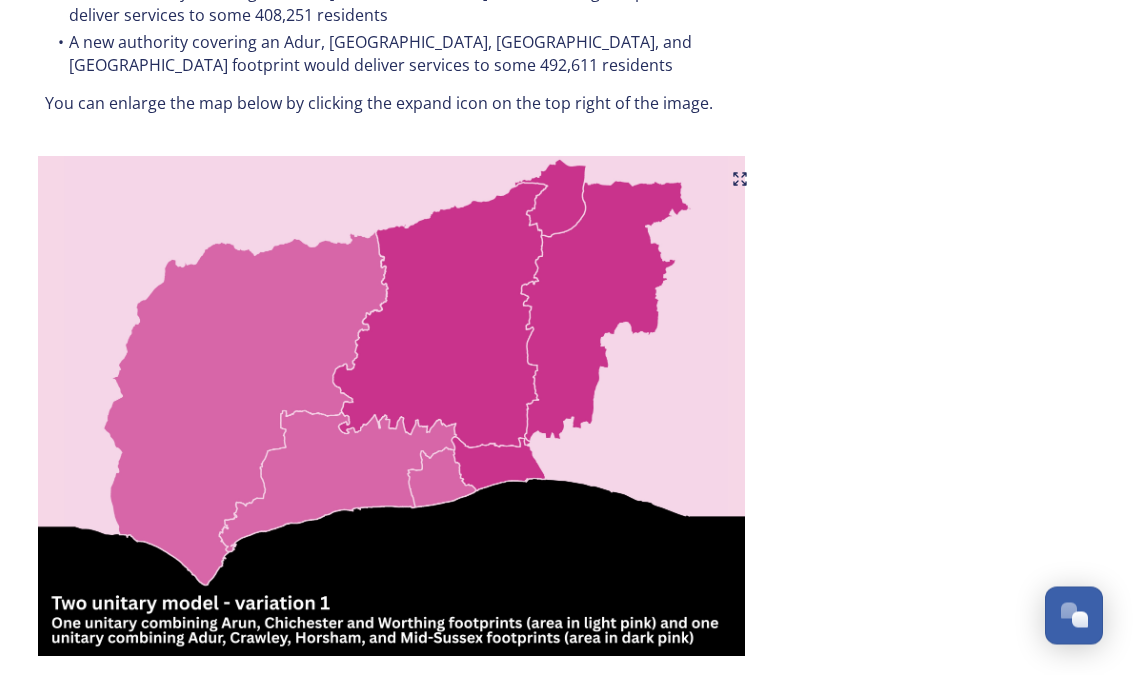 scroll, scrollTop: 1245, scrollLeft: 0, axis: vertical 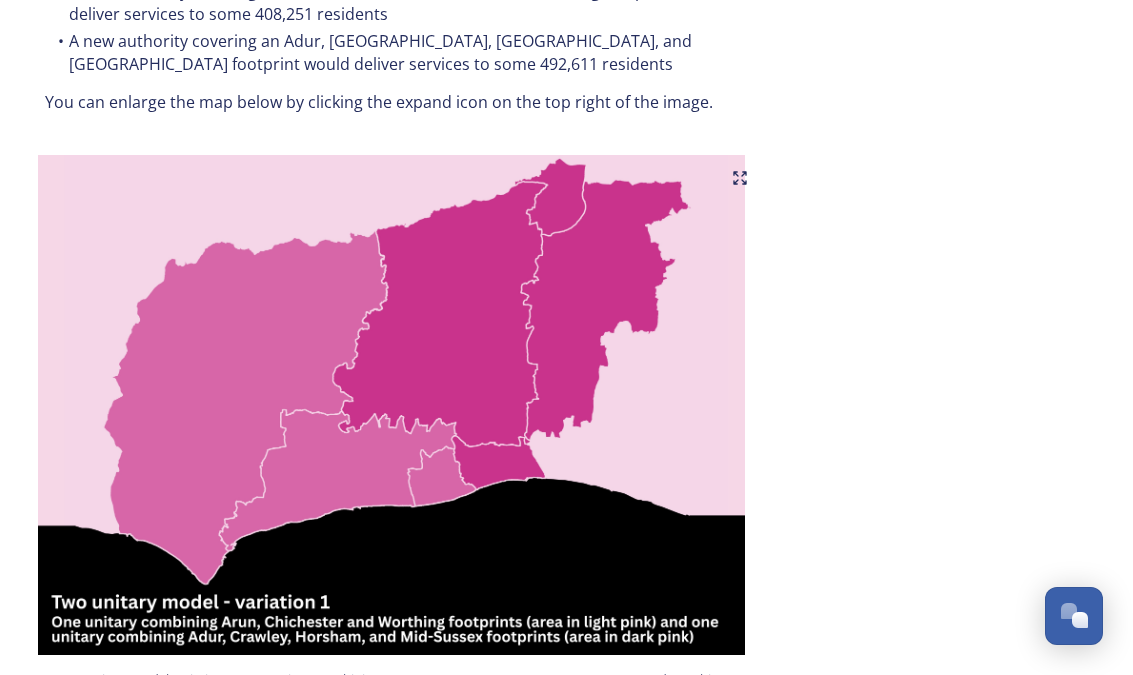 click at bounding box center (391, 405) 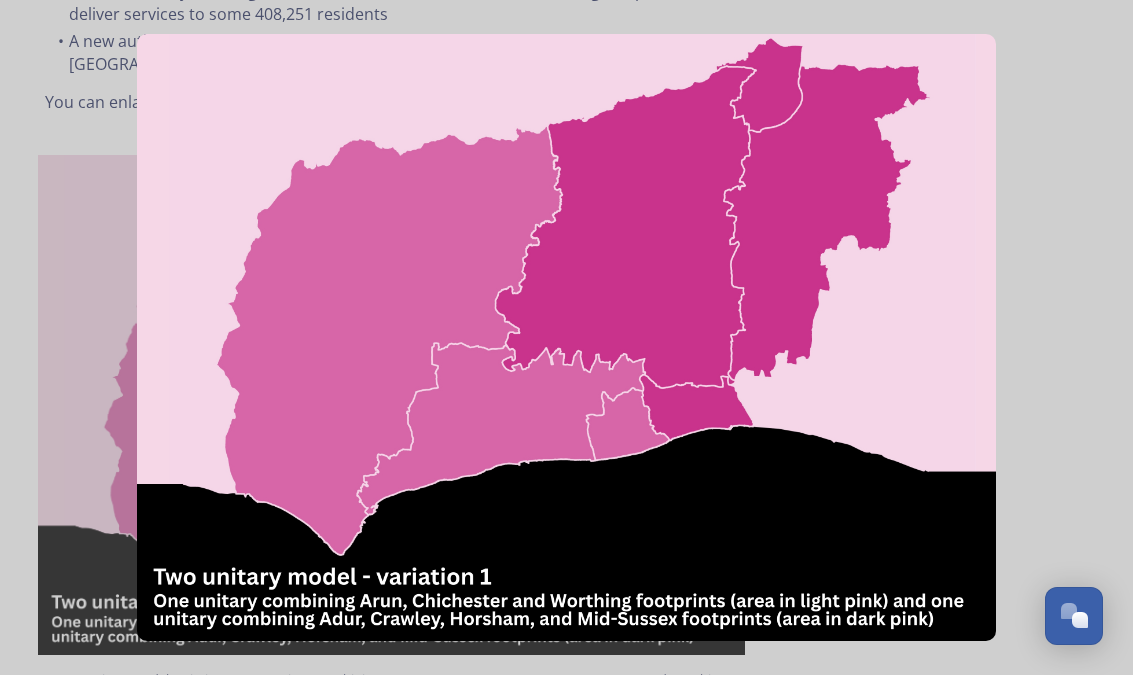 click at bounding box center (566, 337) 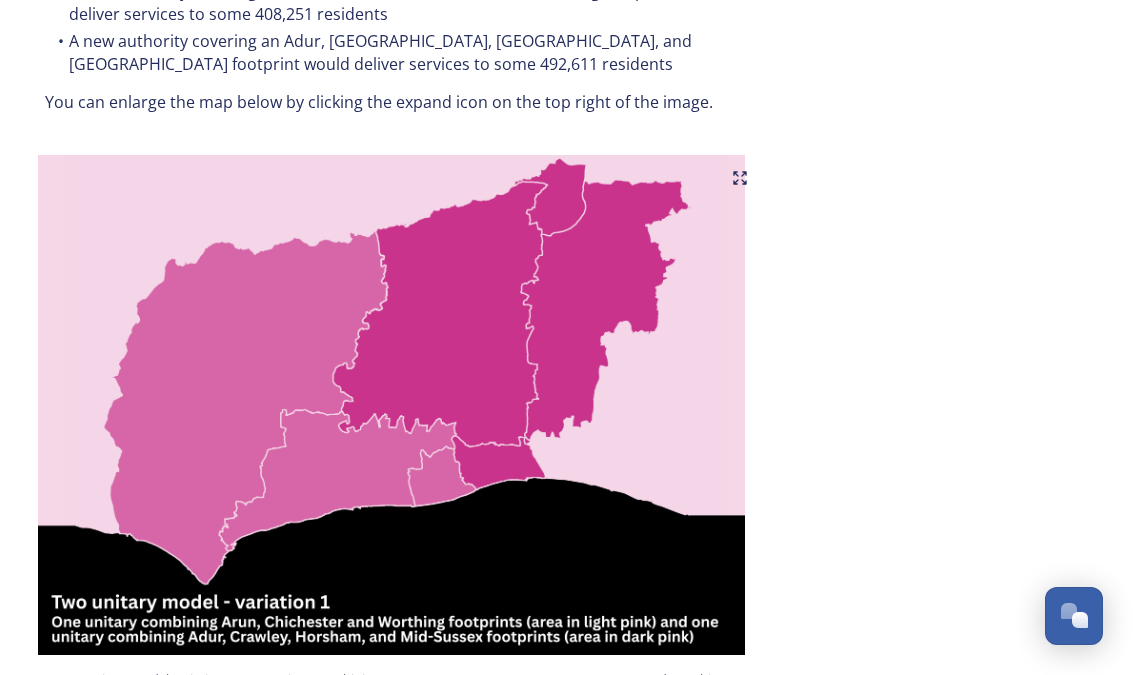 click at bounding box center [391, 405] 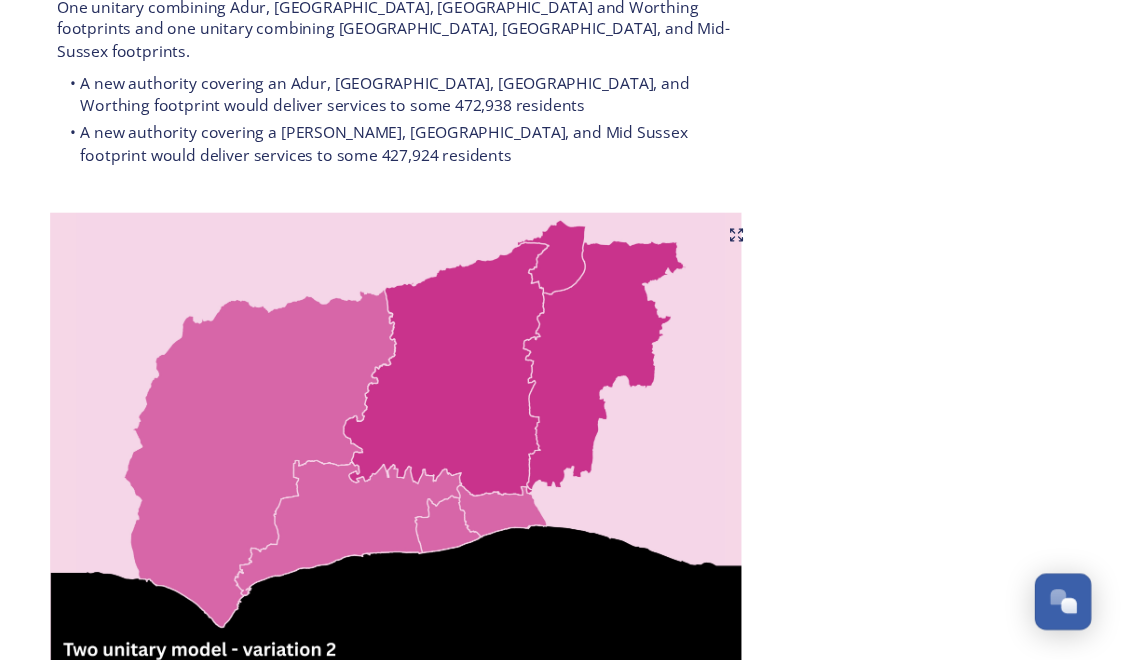 scroll, scrollTop: 2104, scrollLeft: 0, axis: vertical 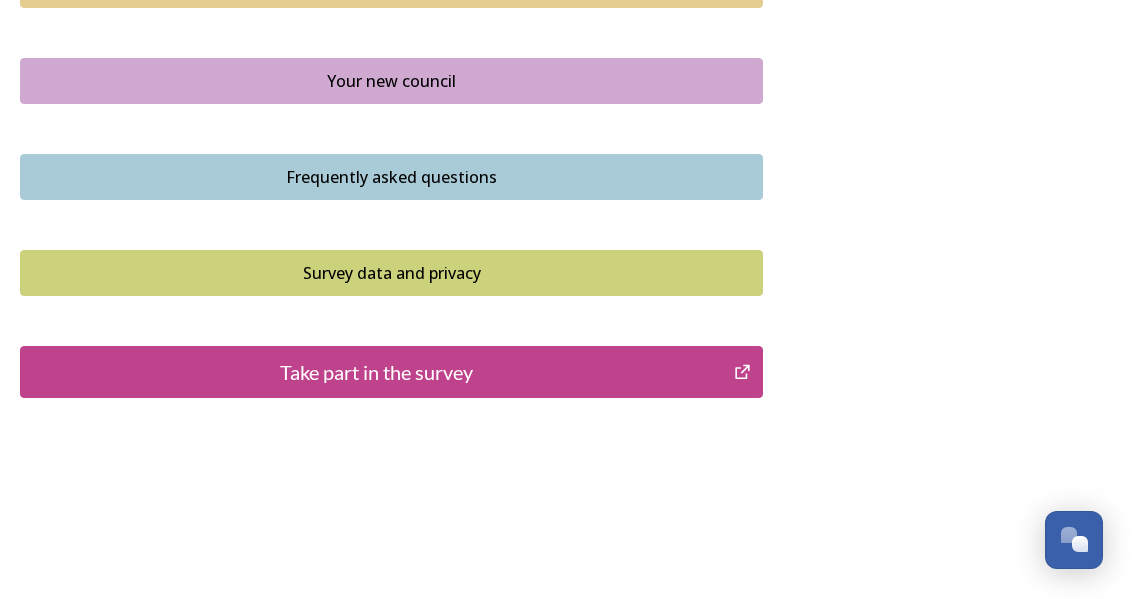 click on "Take part in the survey" at bounding box center (377, 372) 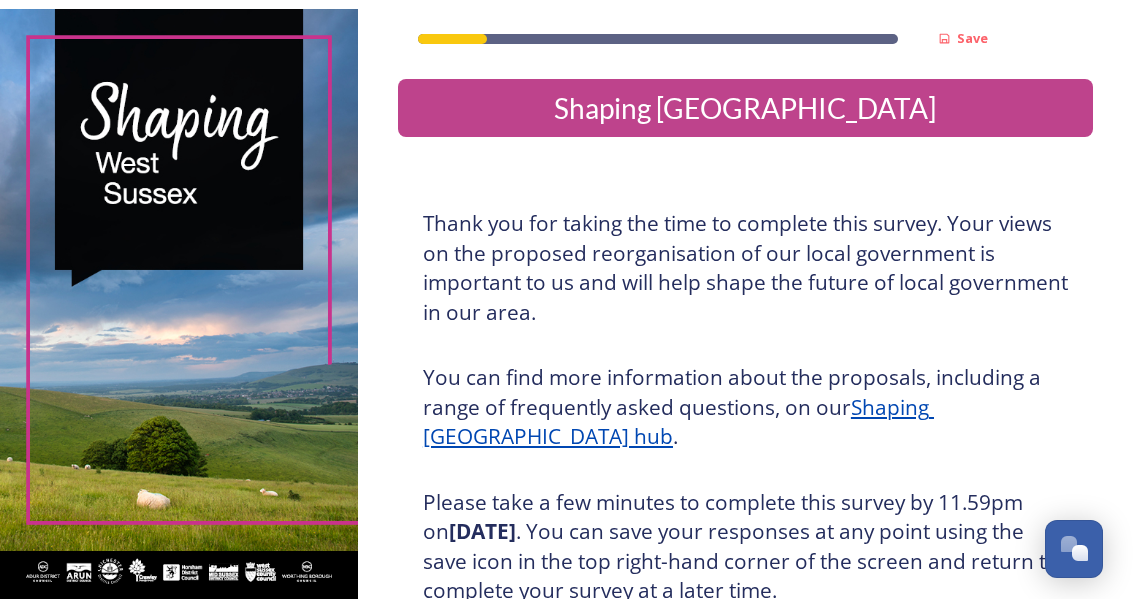 scroll, scrollTop: 25, scrollLeft: 0, axis: vertical 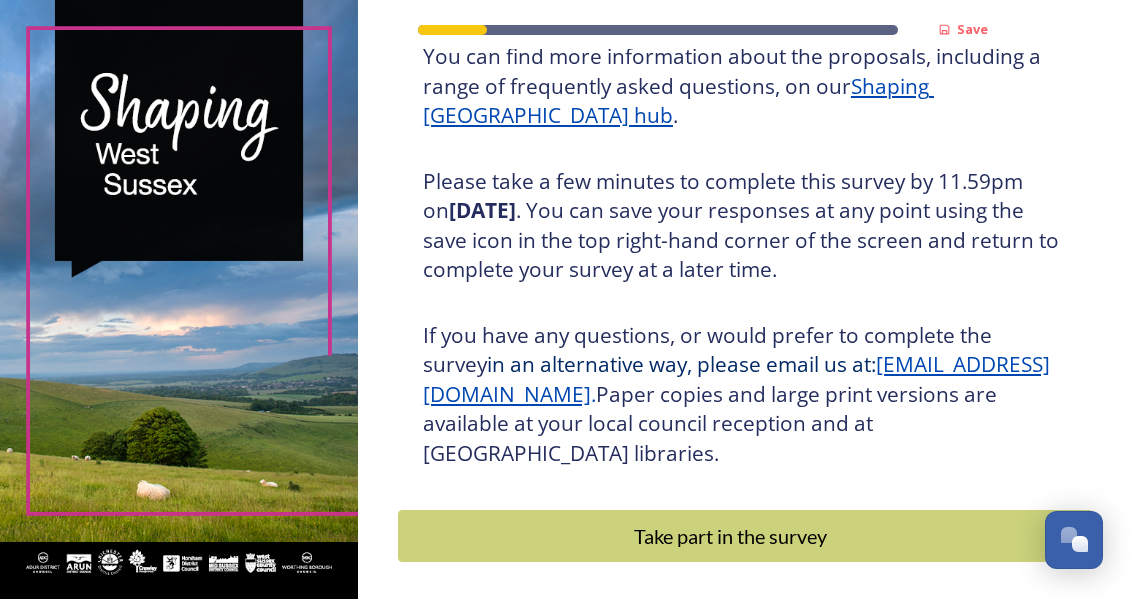click on "Take part in the survey" at bounding box center (731, 536) 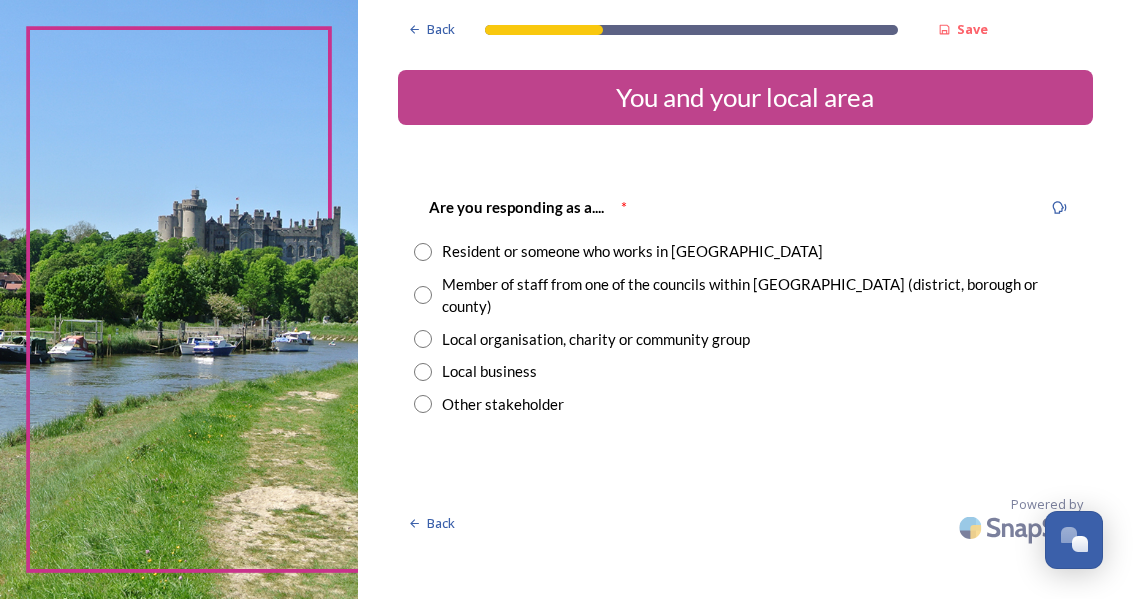 scroll, scrollTop: 0, scrollLeft: 0, axis: both 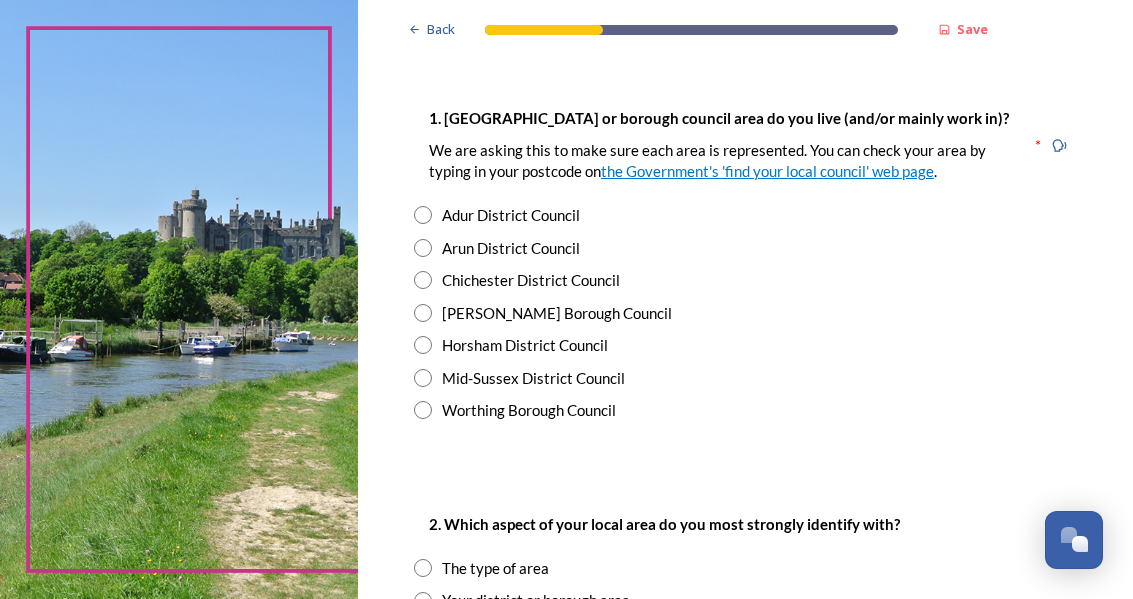 click at bounding box center (423, 345) 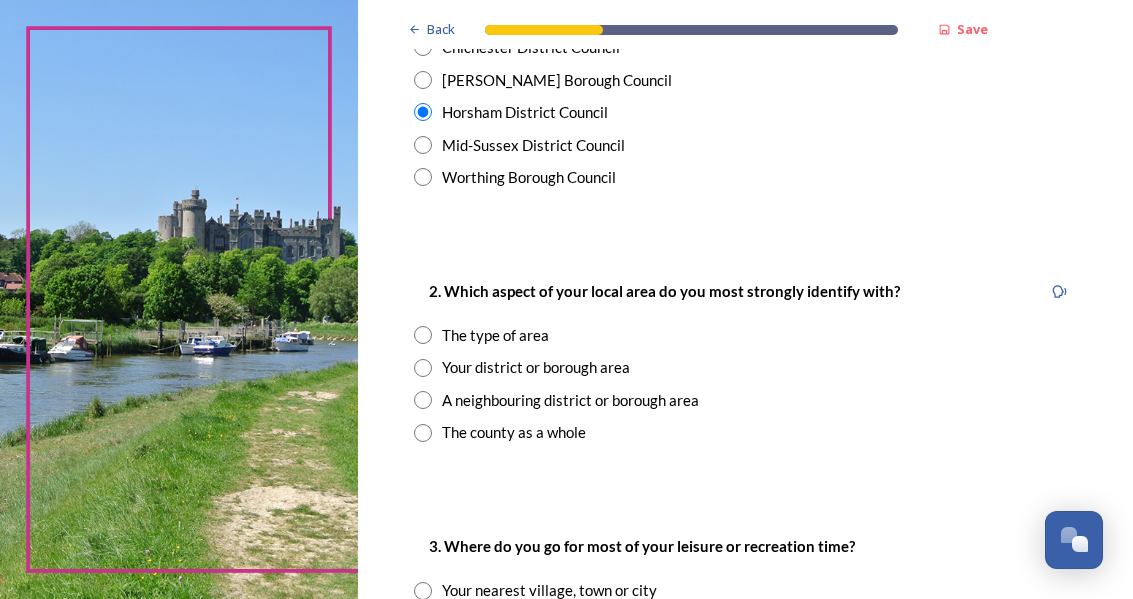 scroll, scrollTop: 632, scrollLeft: 0, axis: vertical 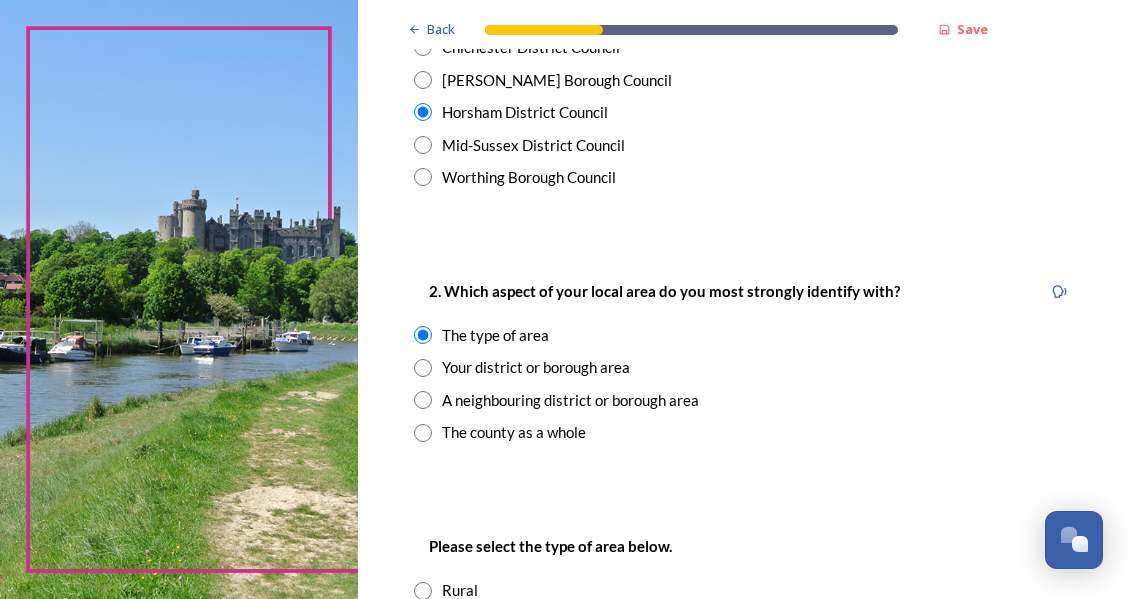 click on "A neighbouring district or borough area" at bounding box center [745, 400] 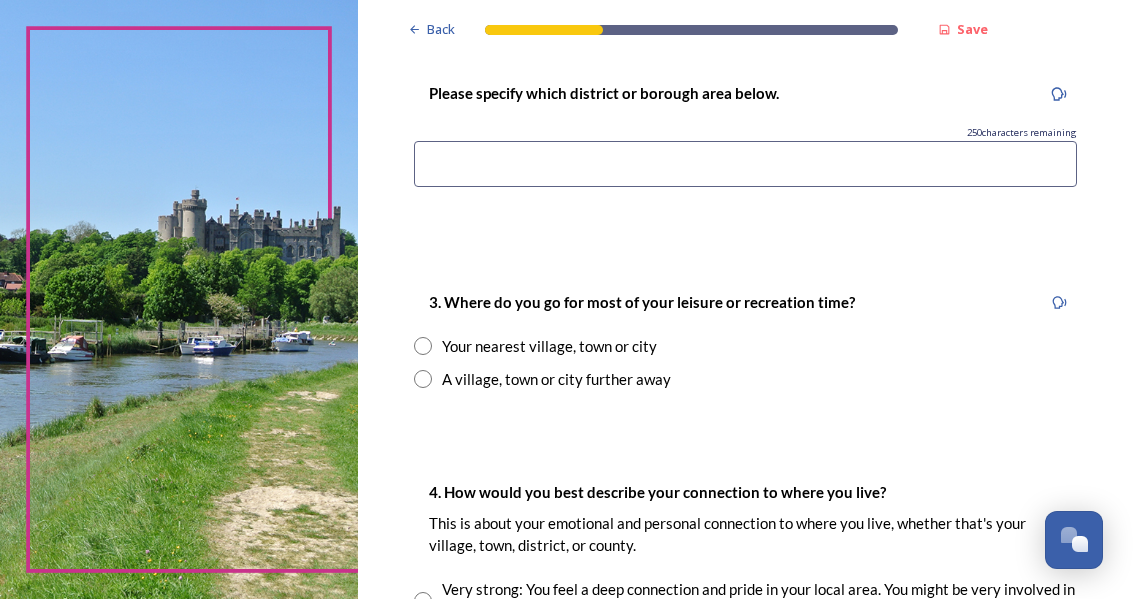 scroll, scrollTop: 1085, scrollLeft: 0, axis: vertical 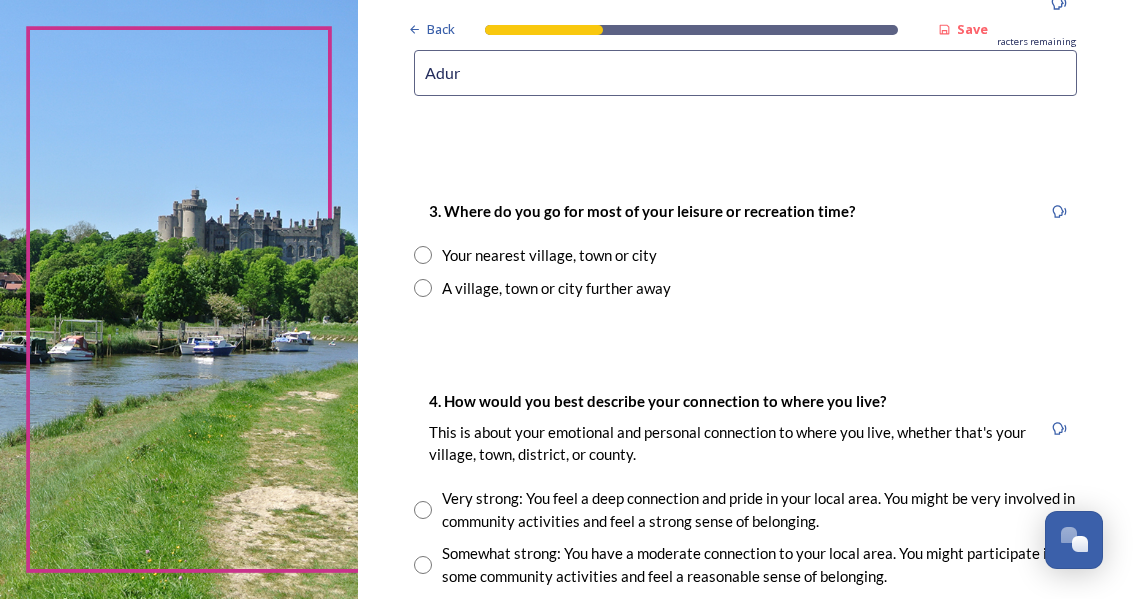 type on "Adur" 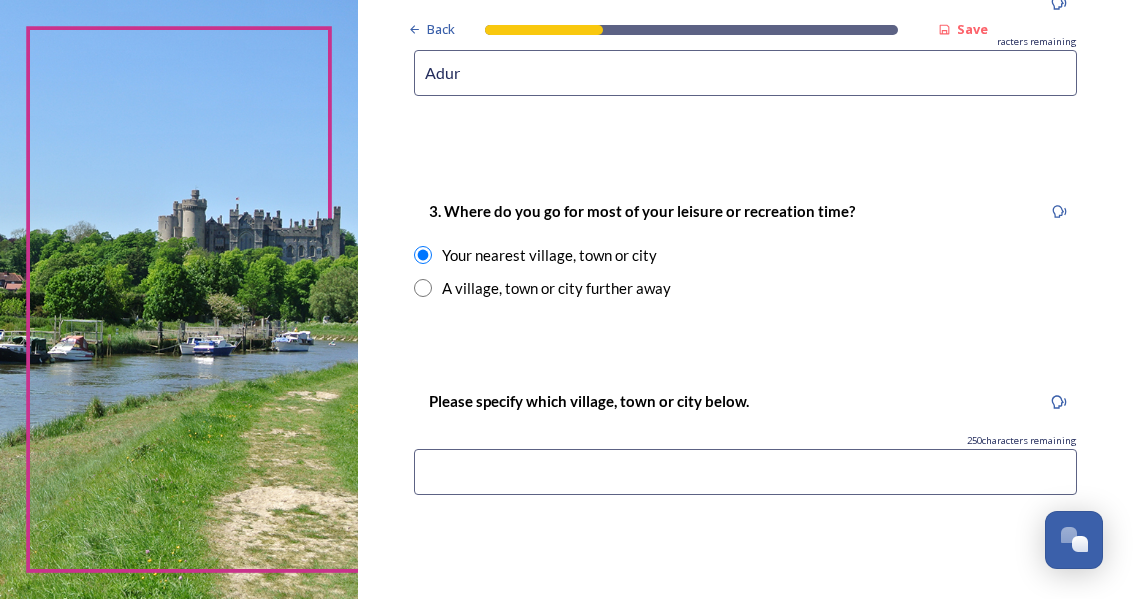 click at bounding box center (745, 472) 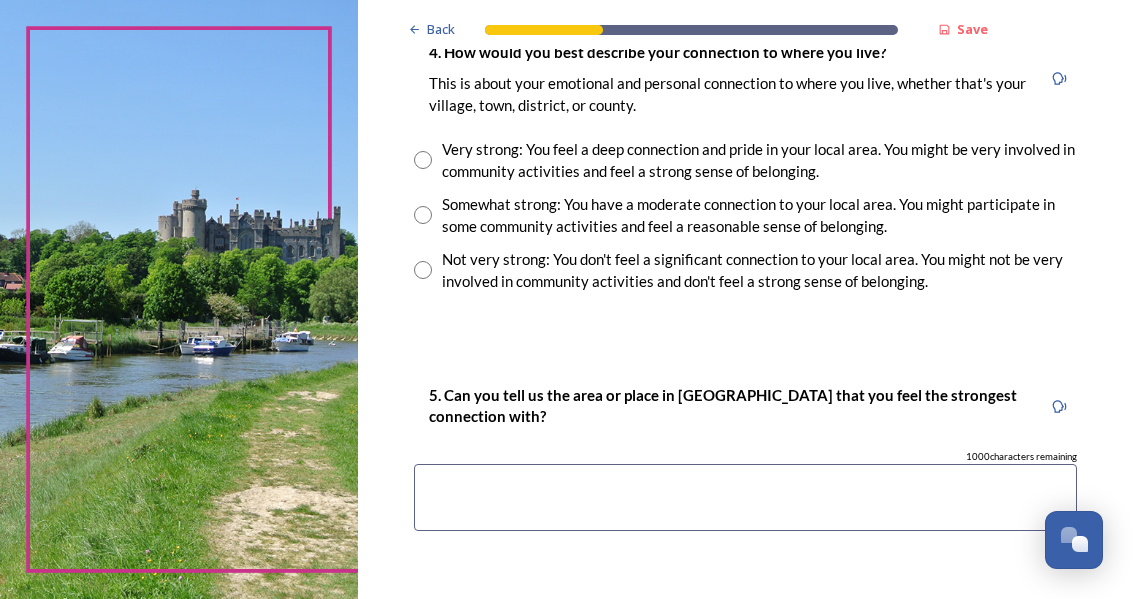 scroll, scrollTop: 1734, scrollLeft: 0, axis: vertical 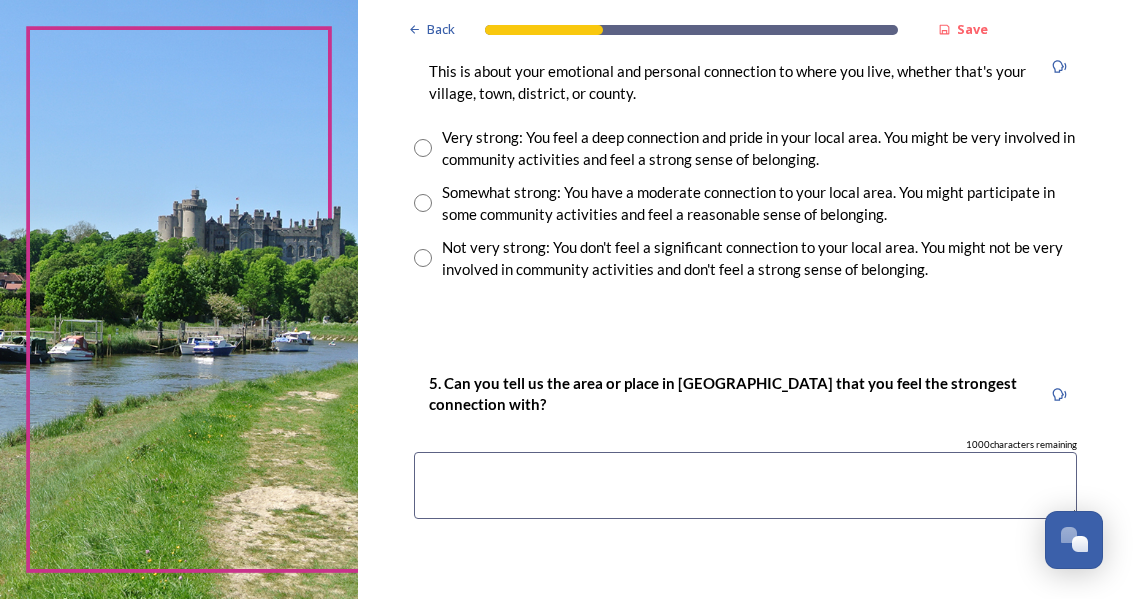 click at bounding box center (423, 148) 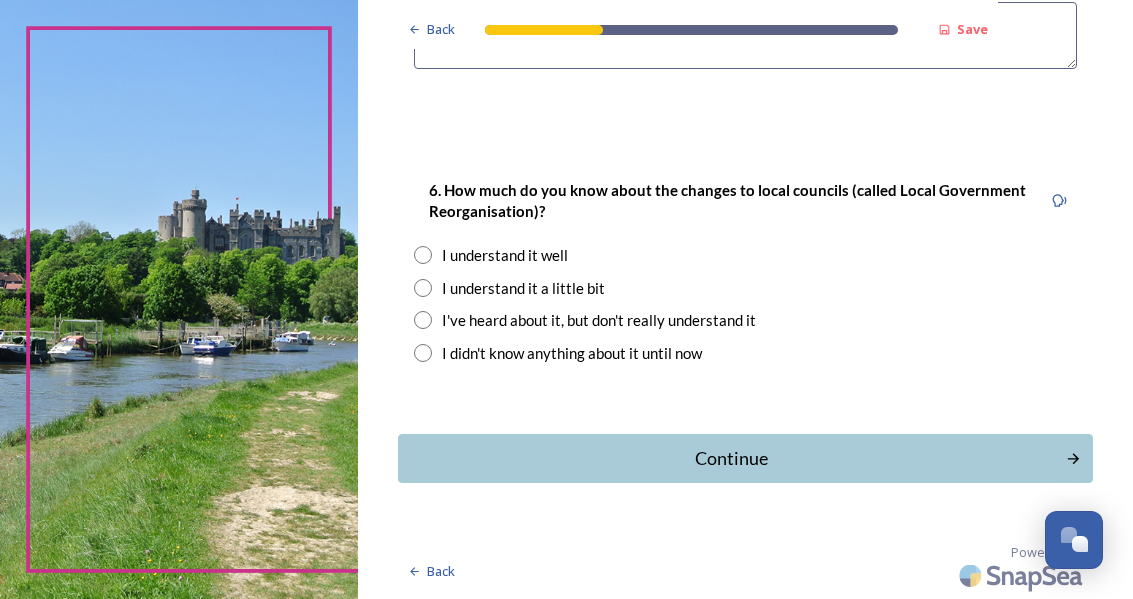 scroll, scrollTop: 2211, scrollLeft: 0, axis: vertical 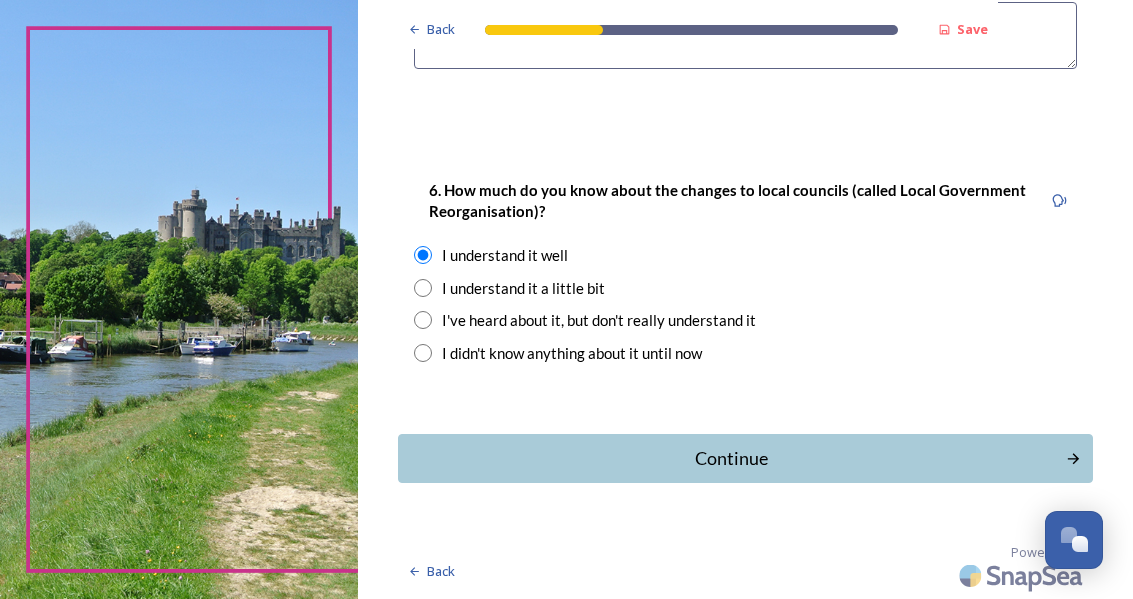 click on "Continue" at bounding box center (732, 458) 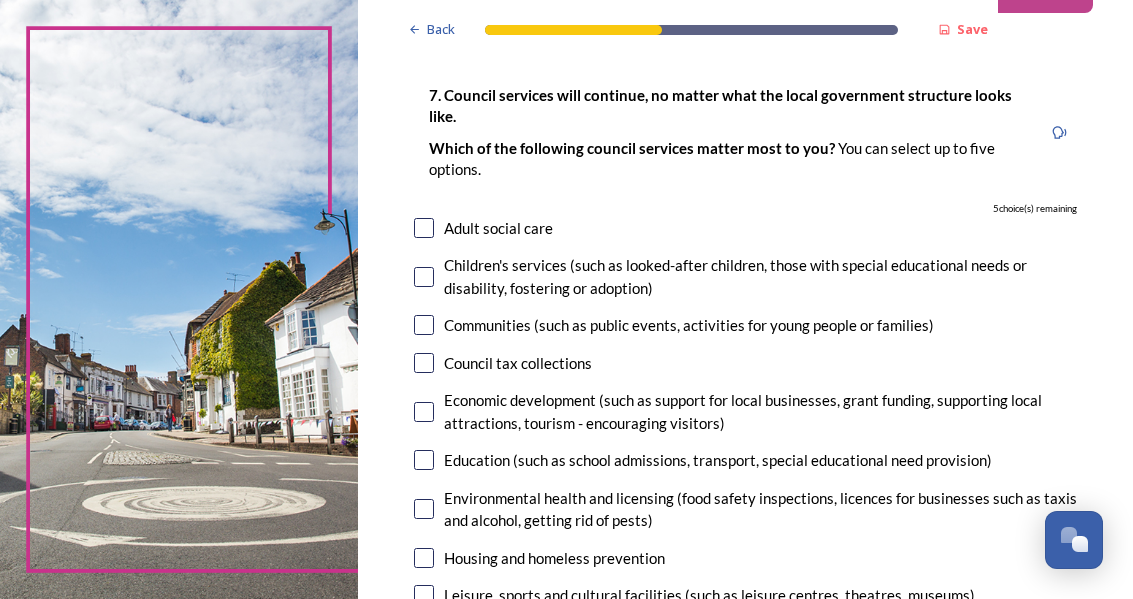 scroll, scrollTop: 112, scrollLeft: 0, axis: vertical 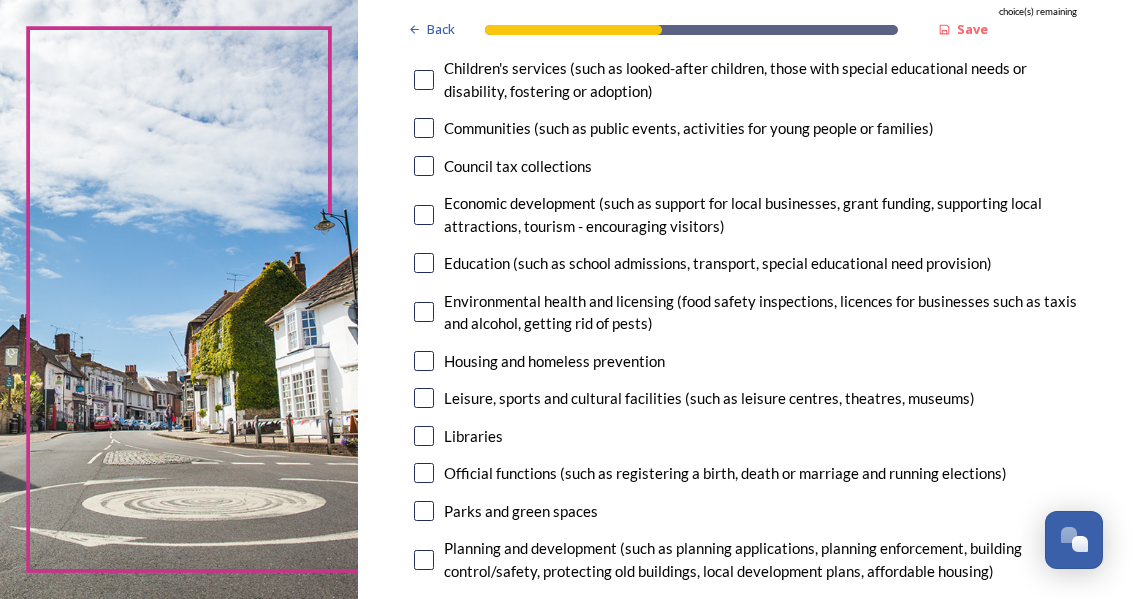 click at bounding box center (424, 263) 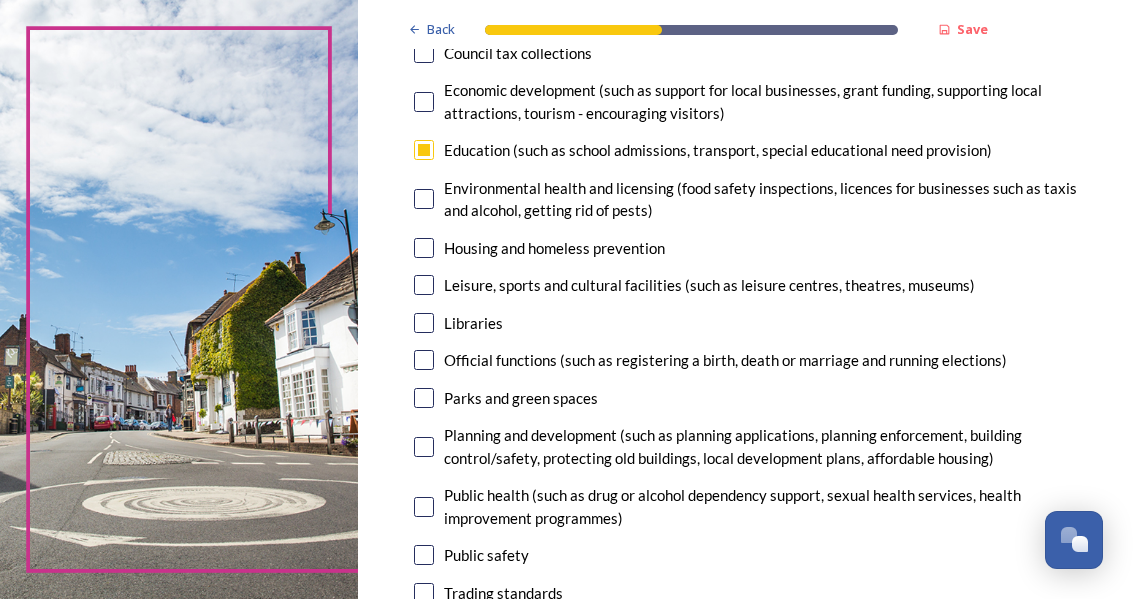 scroll, scrollTop: 422, scrollLeft: 0, axis: vertical 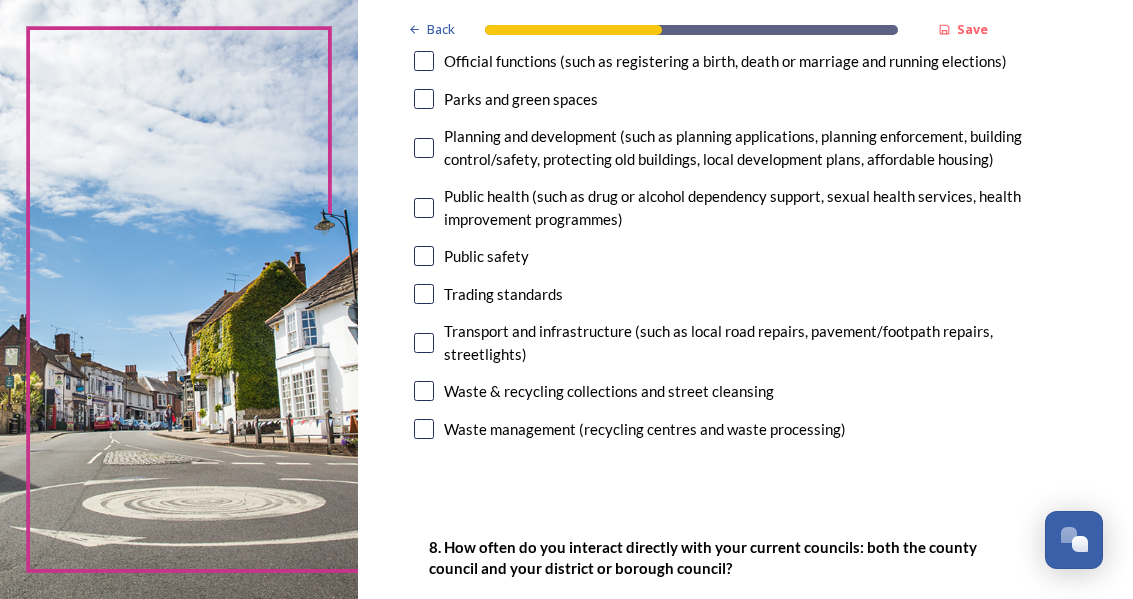 click at bounding box center [424, 343] 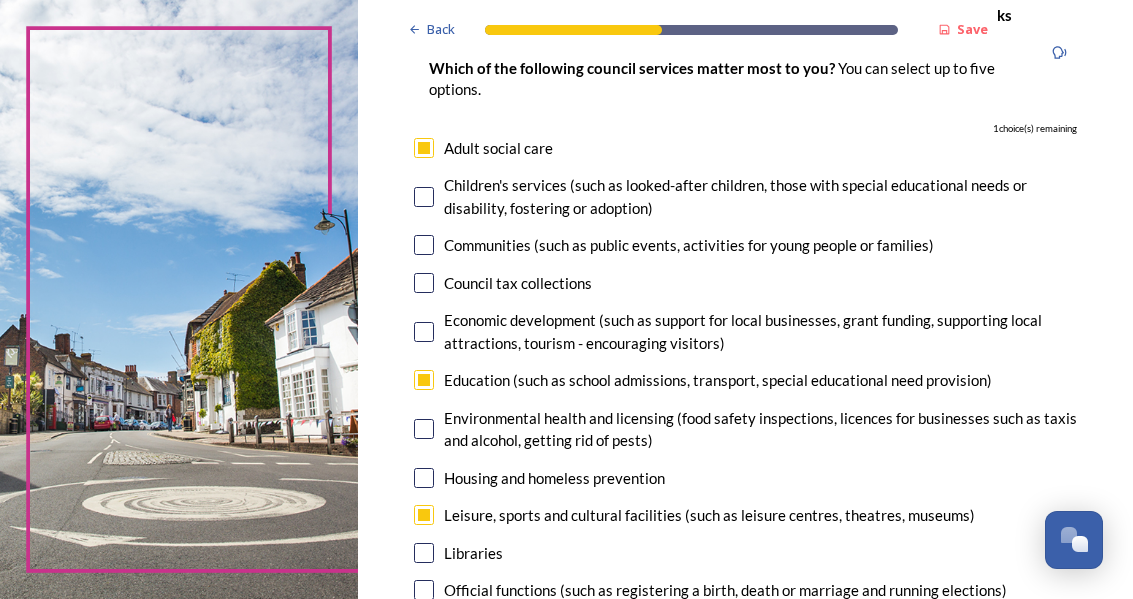 scroll, scrollTop: 192, scrollLeft: 0, axis: vertical 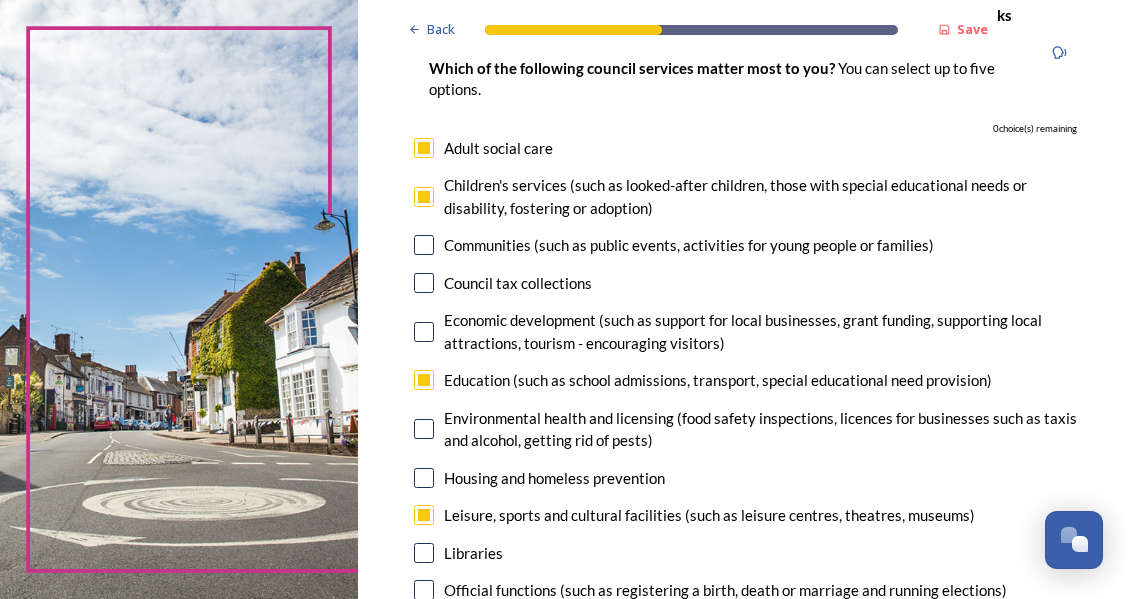 checkbox on "true" 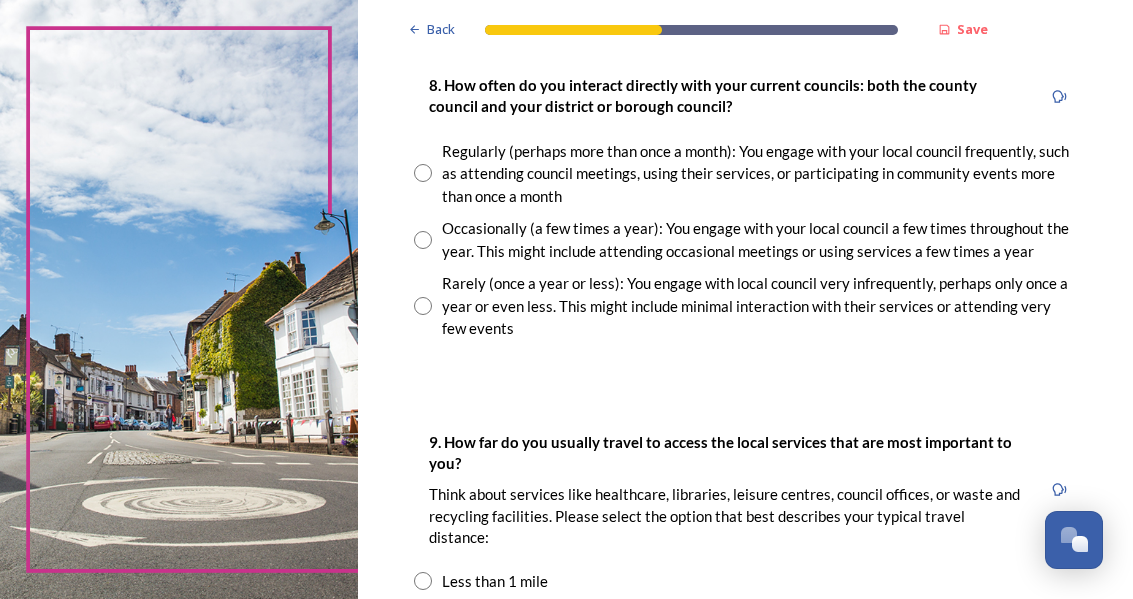 scroll, scrollTop: 1184, scrollLeft: 0, axis: vertical 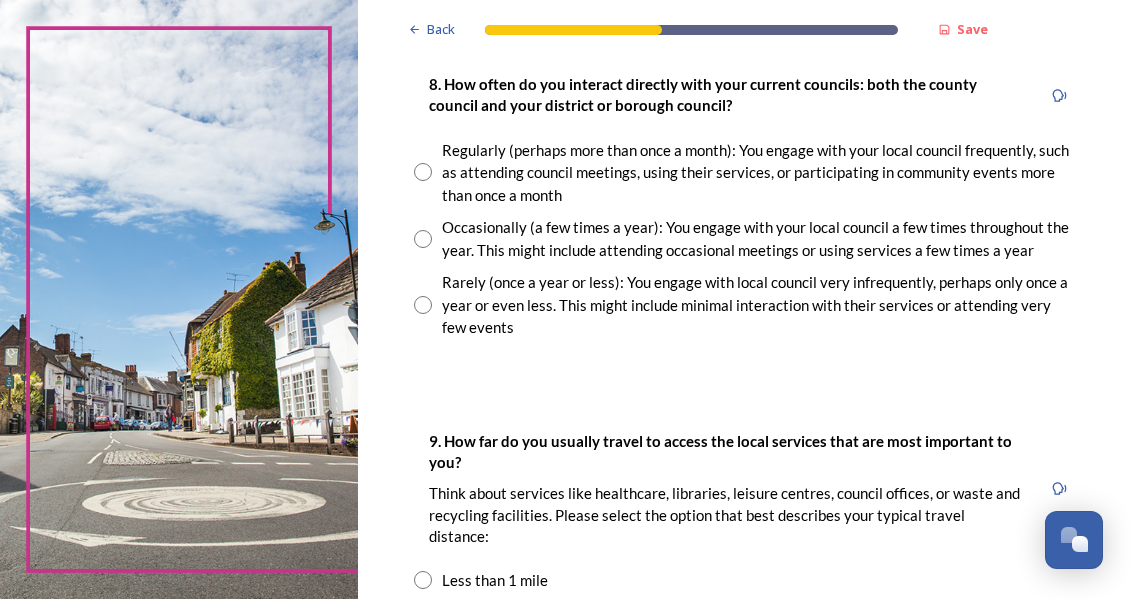 click at bounding box center (423, 172) 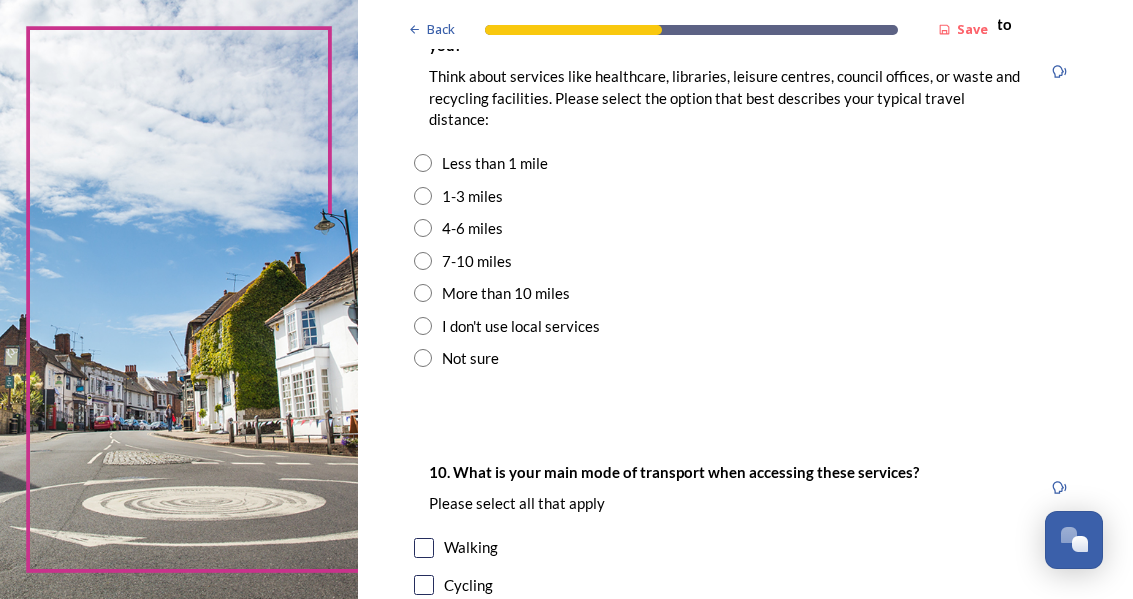 scroll, scrollTop: 1601, scrollLeft: 0, axis: vertical 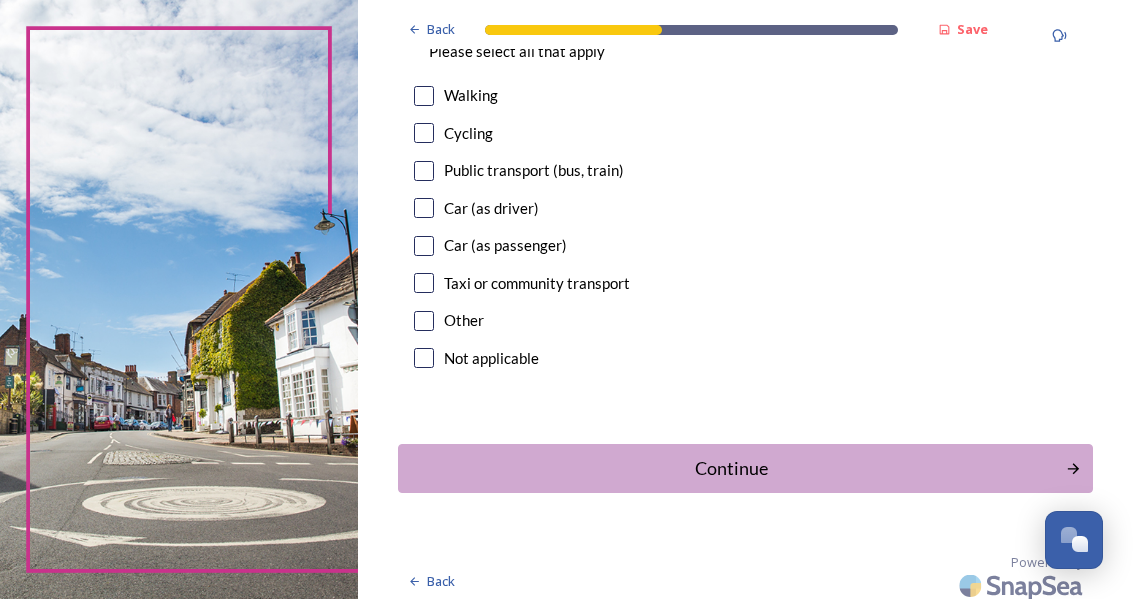 click at bounding box center [424, 96] 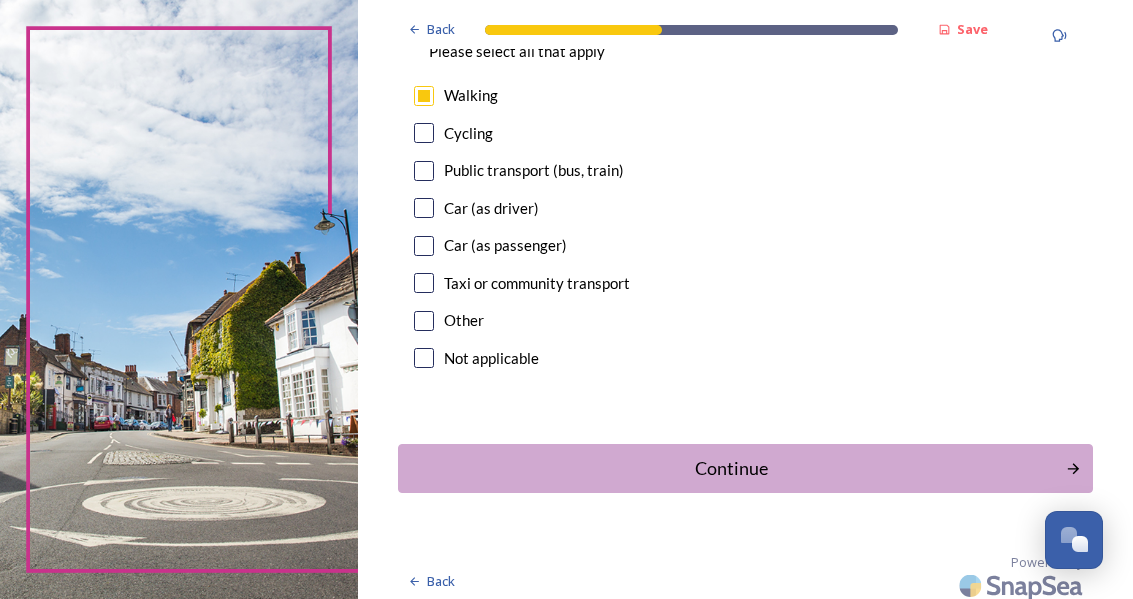click on "Continue" at bounding box center (732, 468) 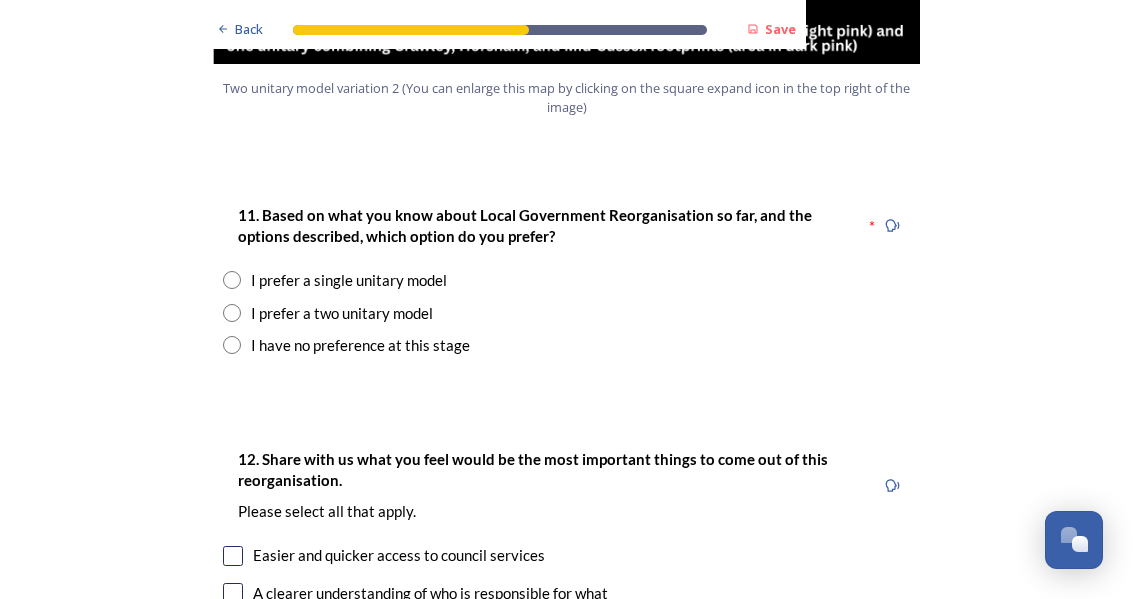 scroll, scrollTop: 2596, scrollLeft: 0, axis: vertical 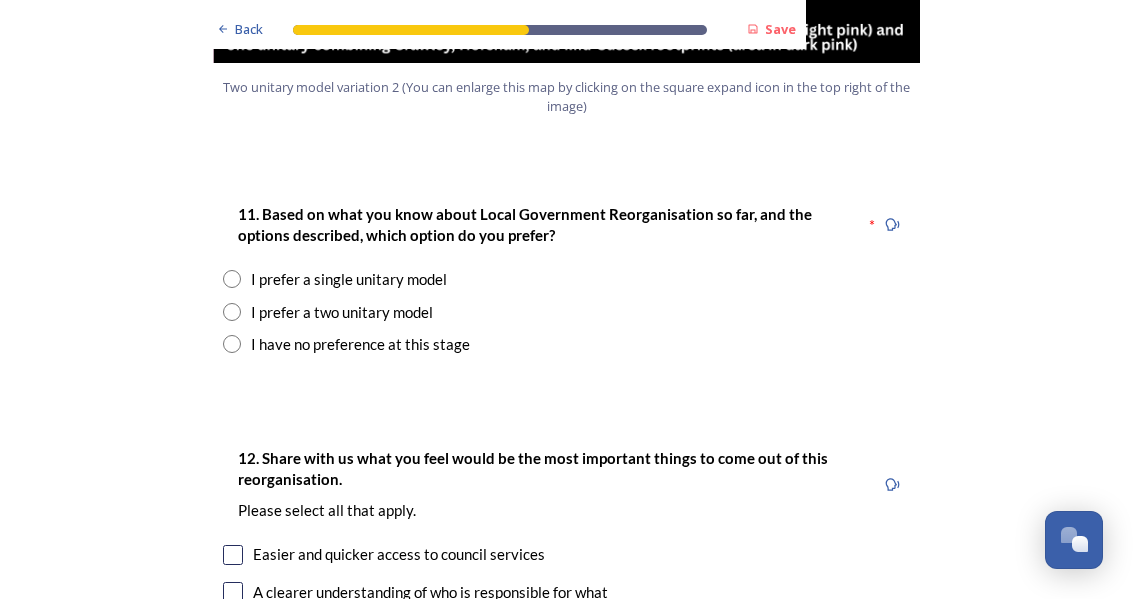 click at bounding box center (232, 344) 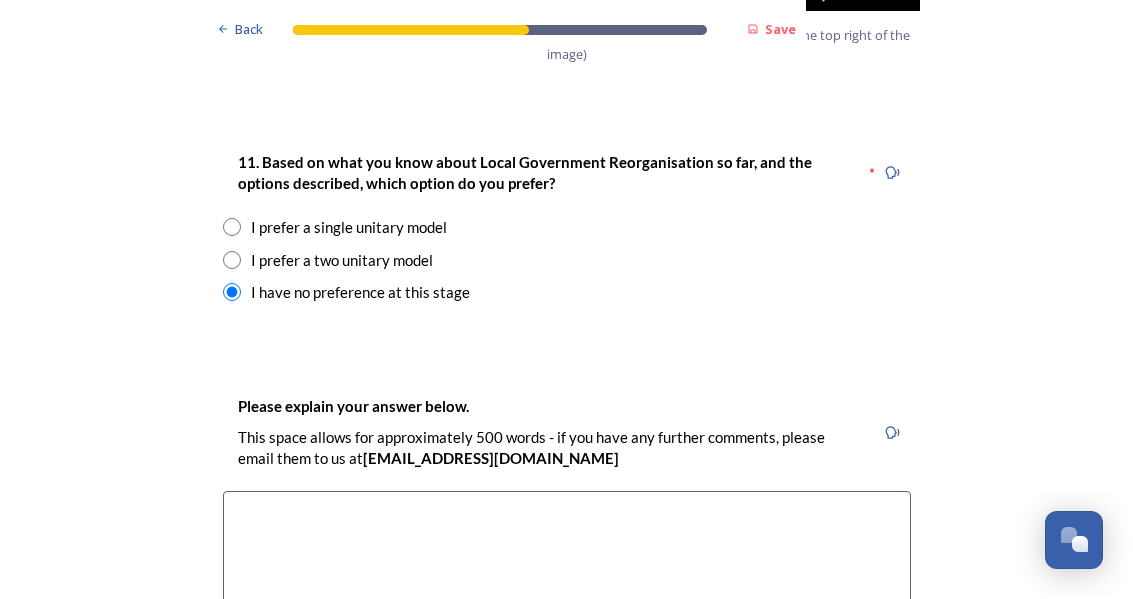 scroll, scrollTop: 2643, scrollLeft: 0, axis: vertical 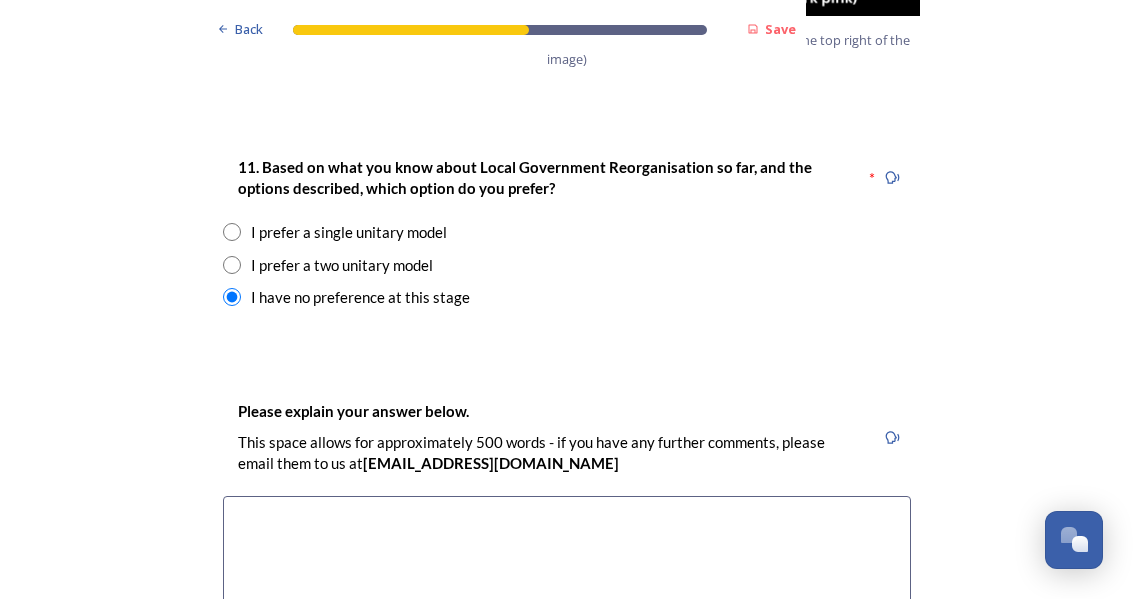 click at bounding box center [232, 265] 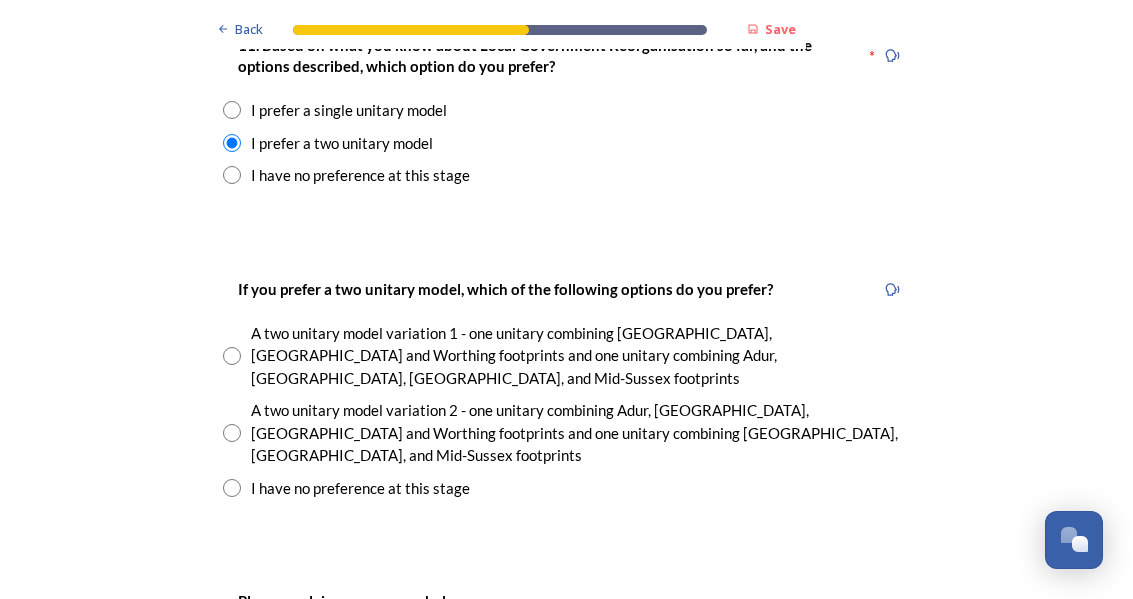 scroll, scrollTop: 2765, scrollLeft: 0, axis: vertical 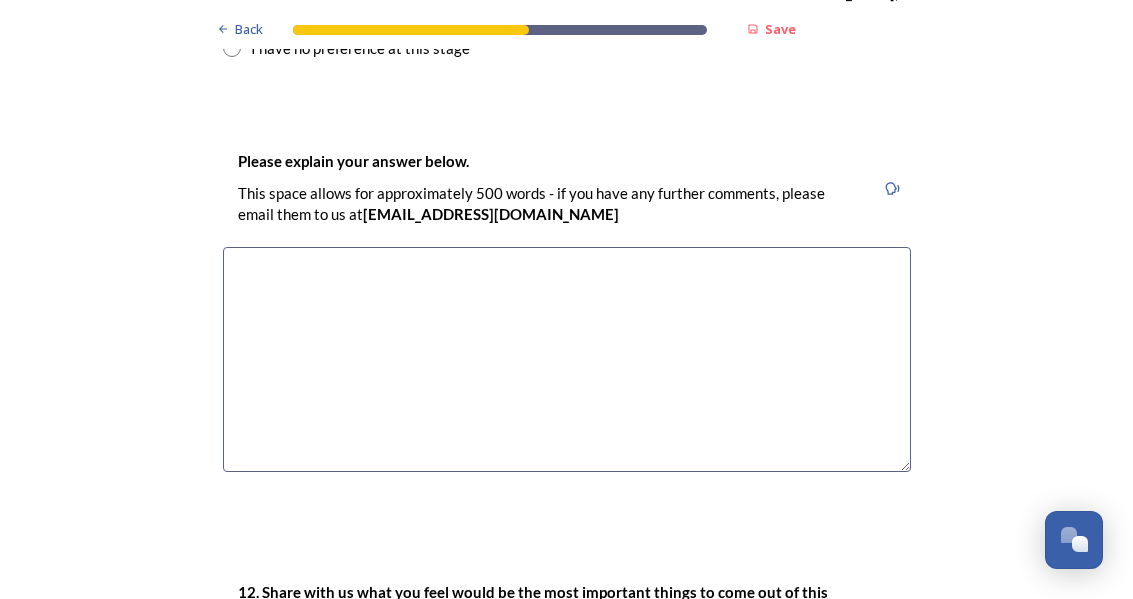 click at bounding box center (567, 359) 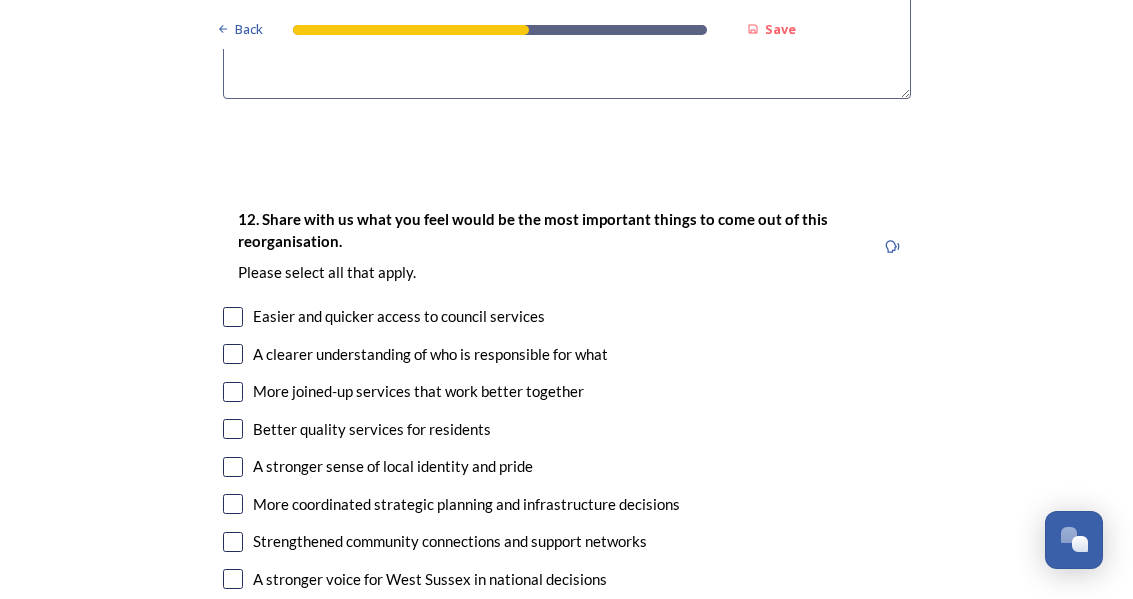 scroll, scrollTop: 3580, scrollLeft: 0, axis: vertical 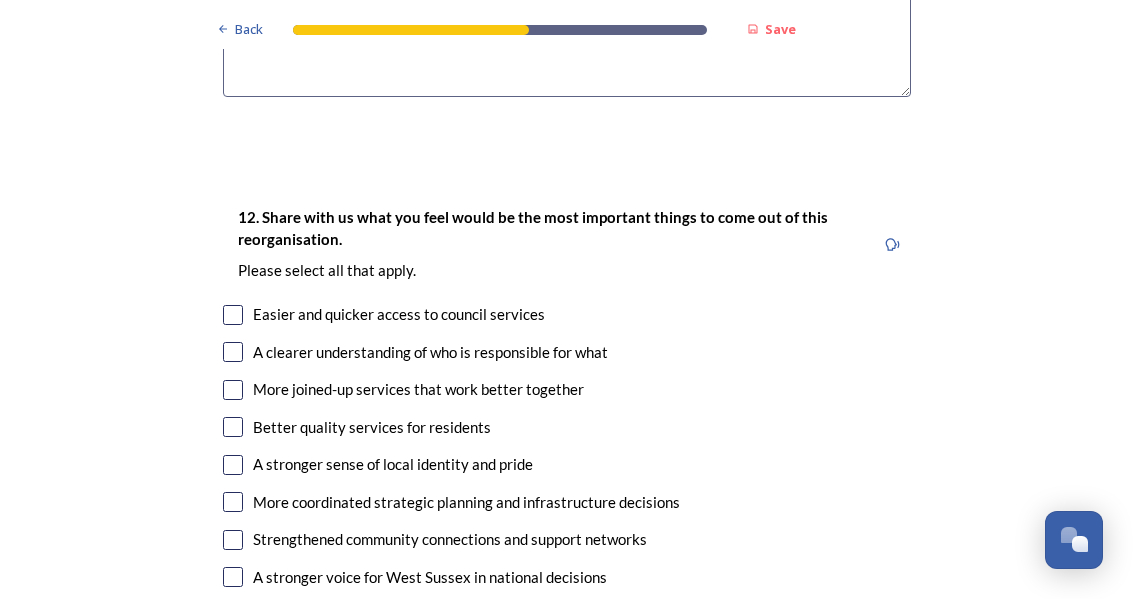 type on "One large area will be too big
Areas in the south of [GEOGRAPHIC_DATA] identify with [GEOGRAPHIC_DATA] and [GEOGRAPHIC_DATA] more than [GEOGRAPHIC_DATA] and [GEOGRAPHIC_DATA]" 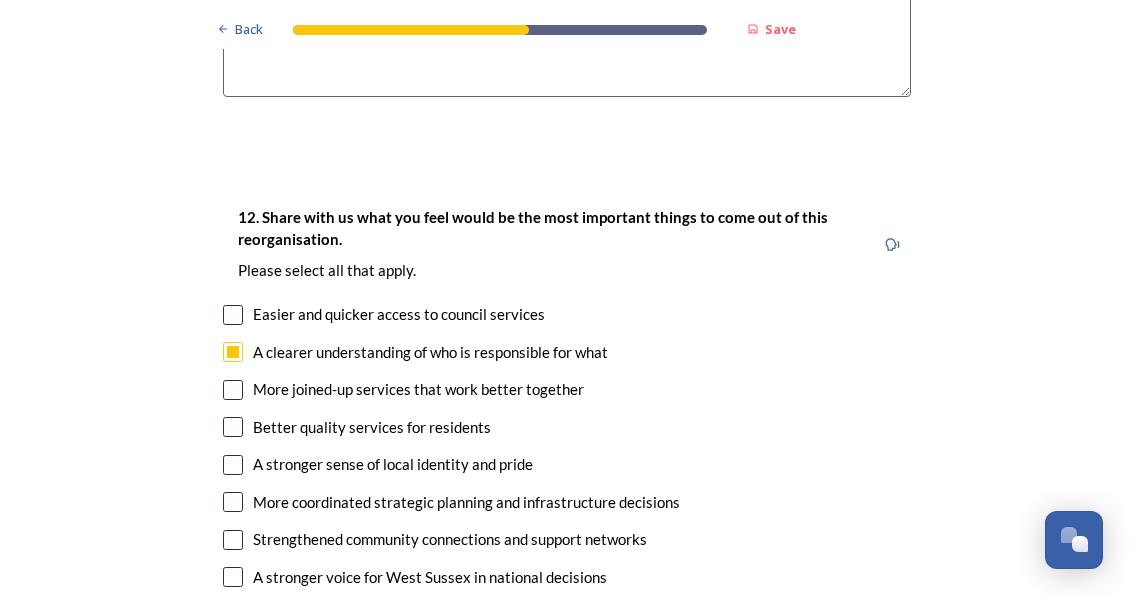 click at bounding box center (233, 390) 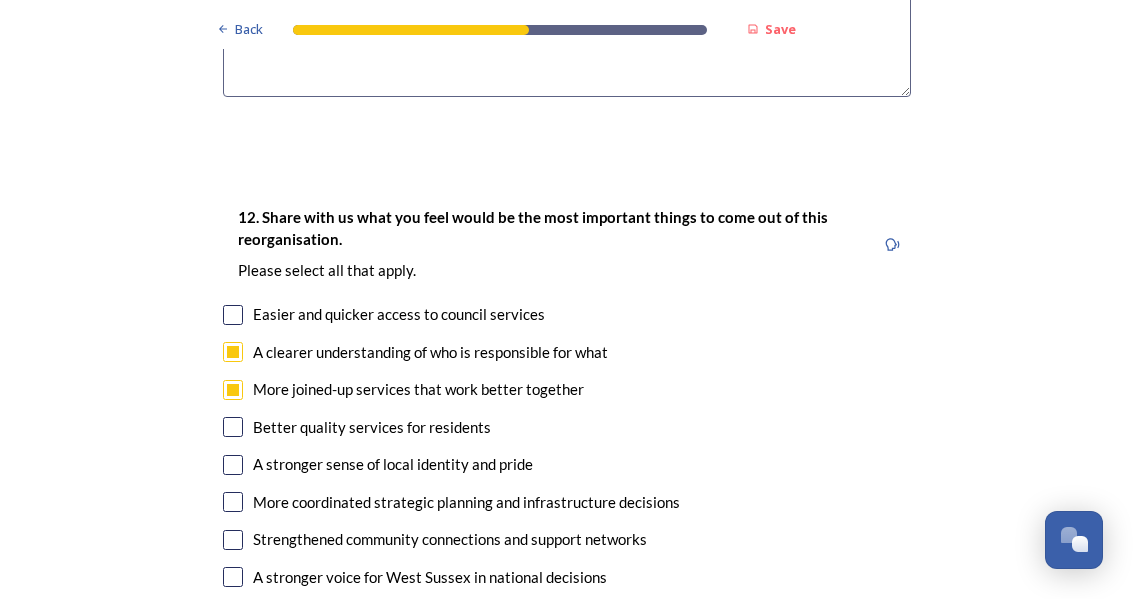 click at bounding box center [233, 465] 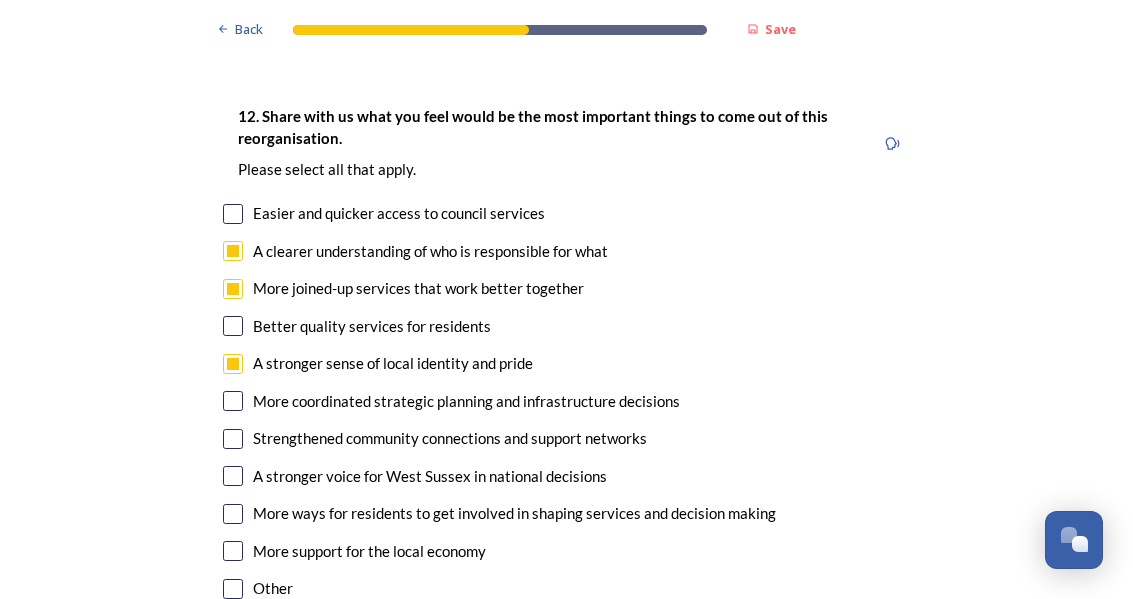 scroll, scrollTop: 3681, scrollLeft: 0, axis: vertical 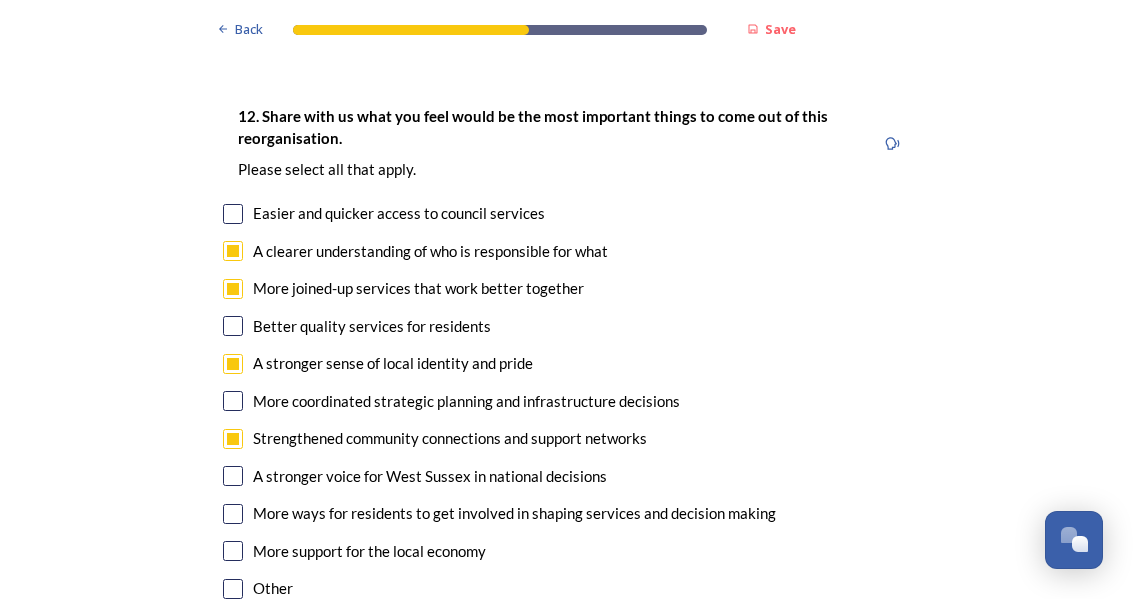 click at bounding box center [233, 326] 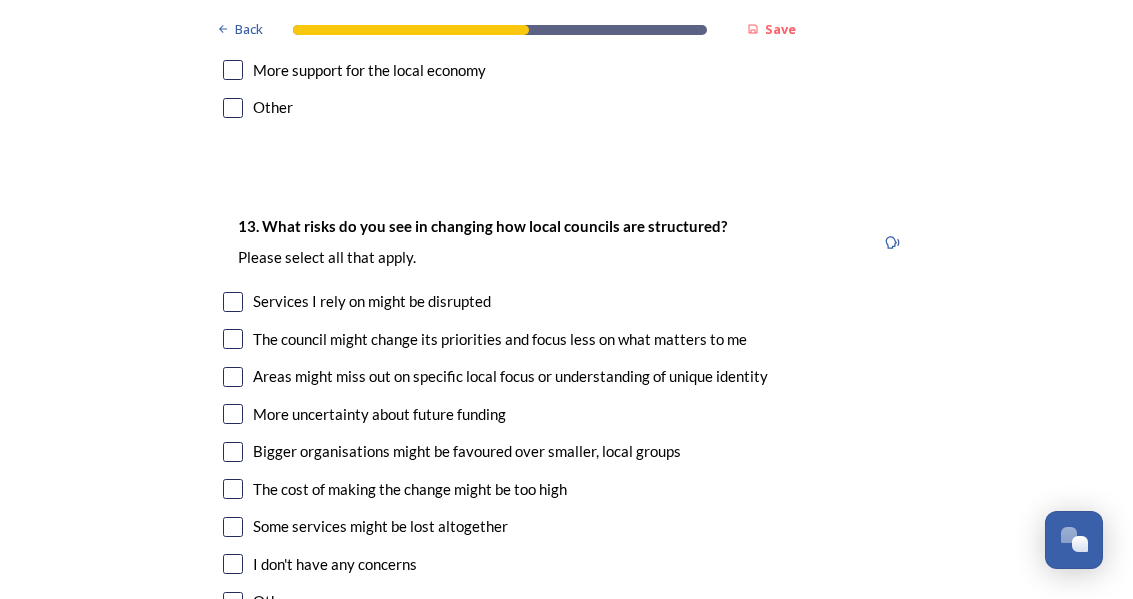 scroll, scrollTop: 4162, scrollLeft: 0, axis: vertical 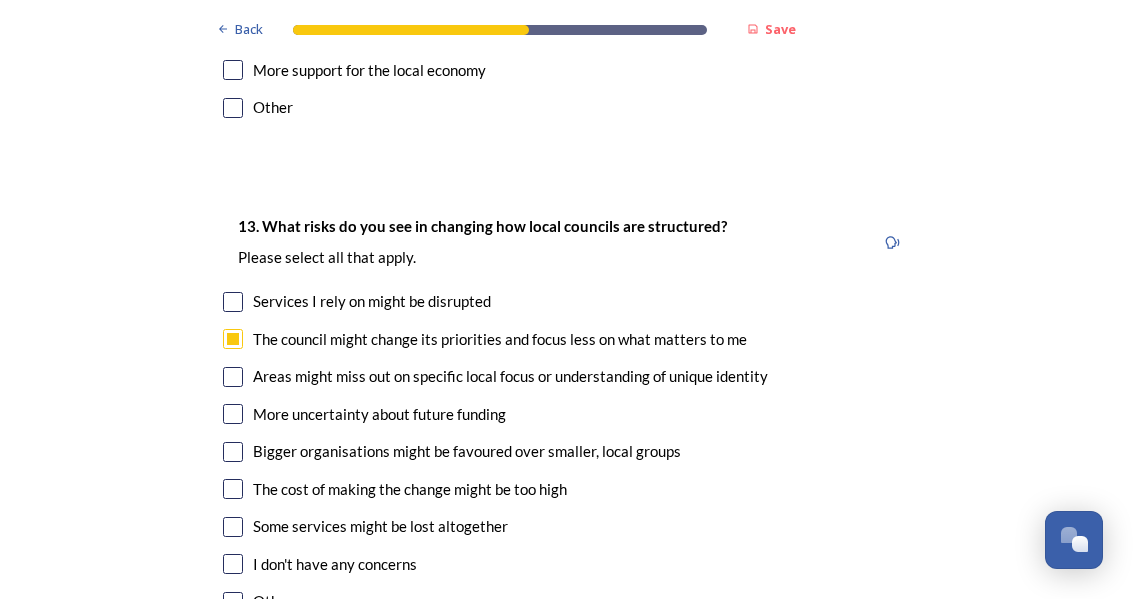 click at bounding box center (233, 377) 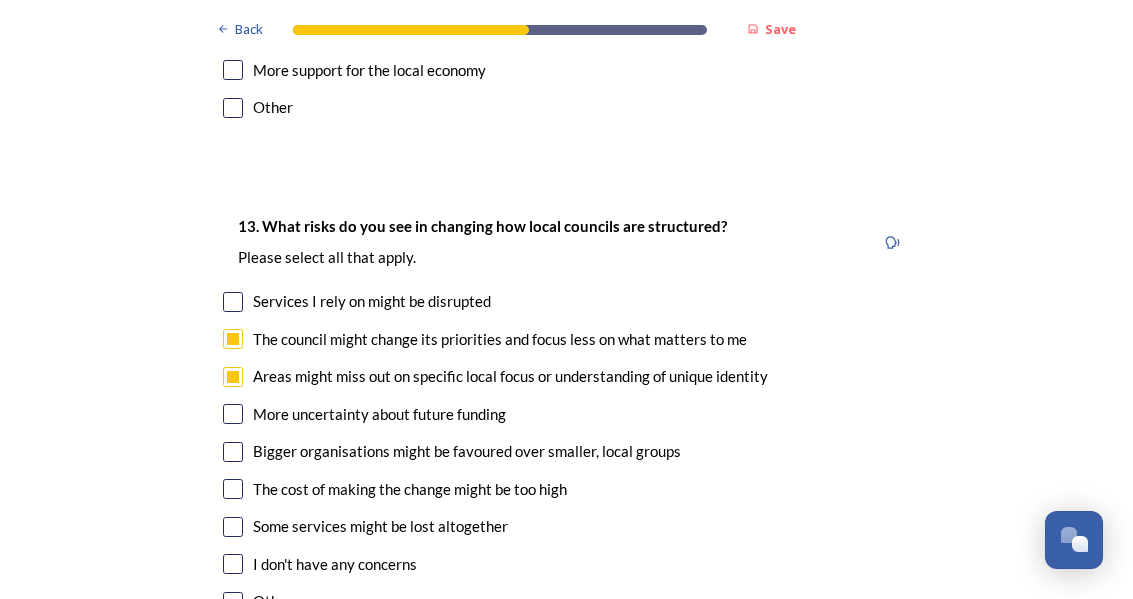 click at bounding box center [233, 452] 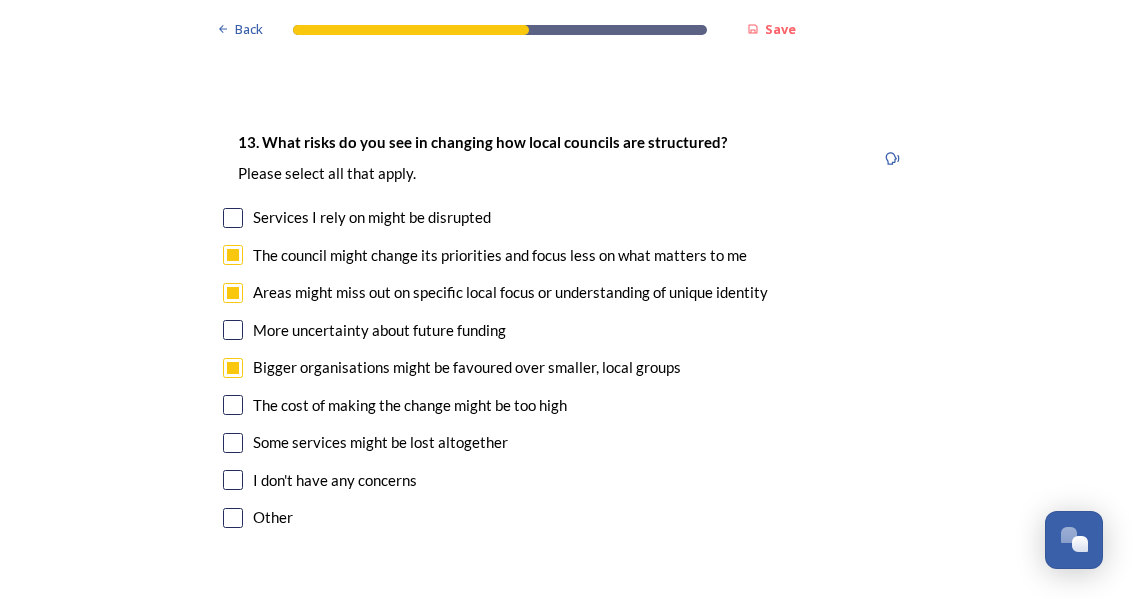 scroll, scrollTop: 4246, scrollLeft: 0, axis: vertical 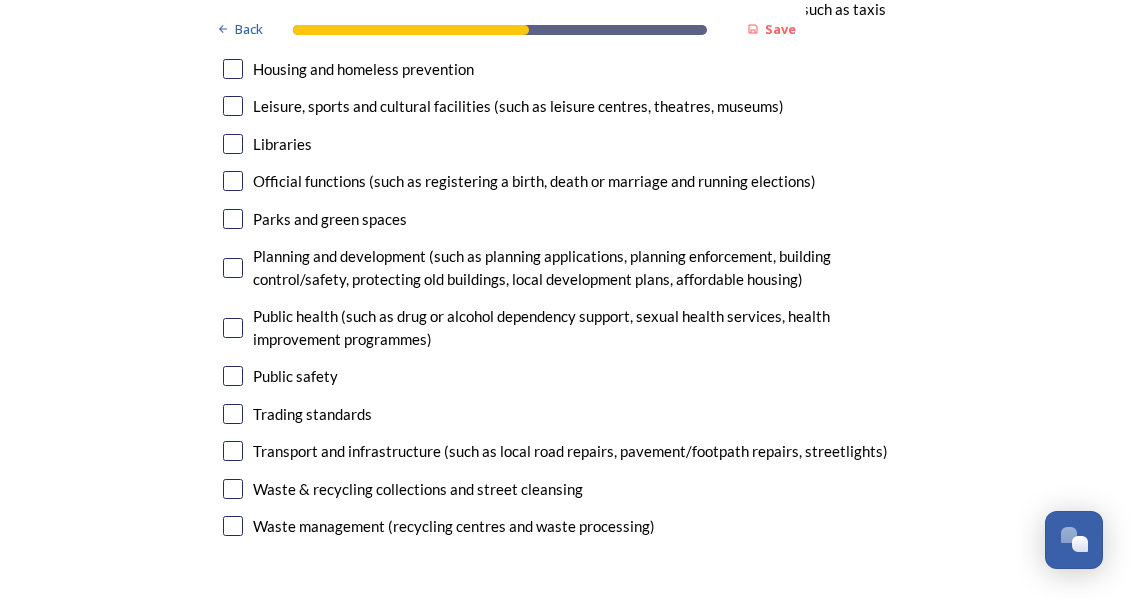 click at bounding box center (233, 451) 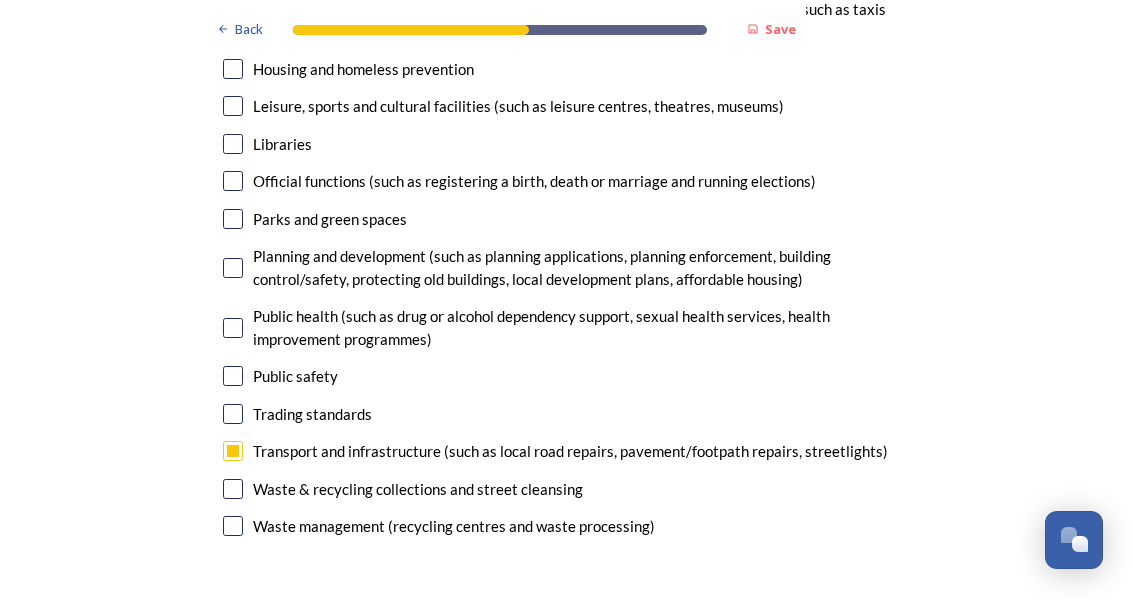 click at bounding box center [233, 489] 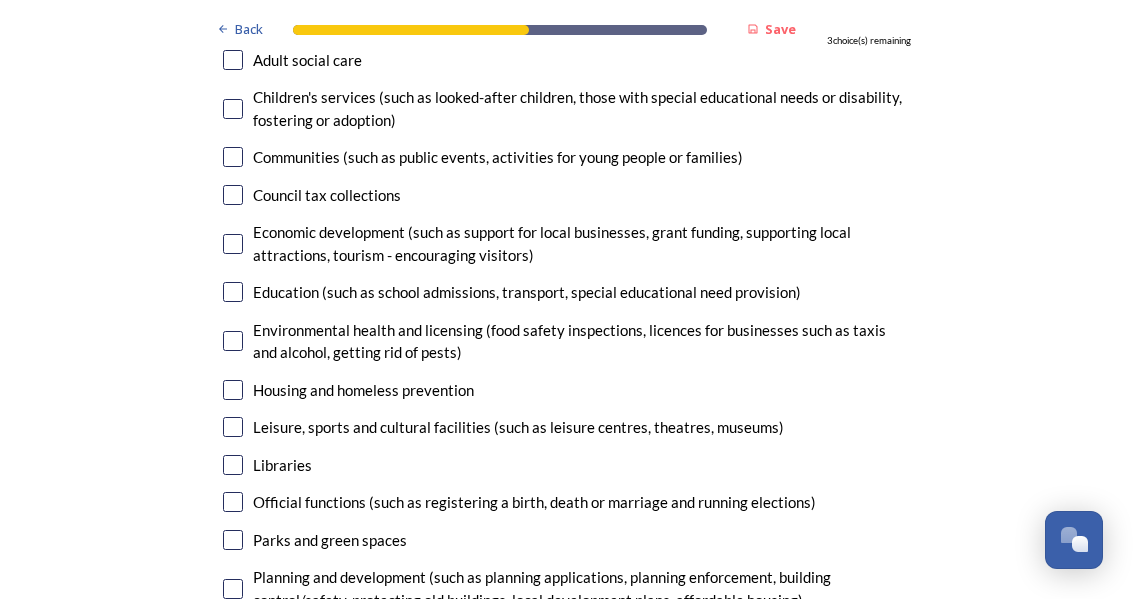 scroll, scrollTop: 4955, scrollLeft: 0, axis: vertical 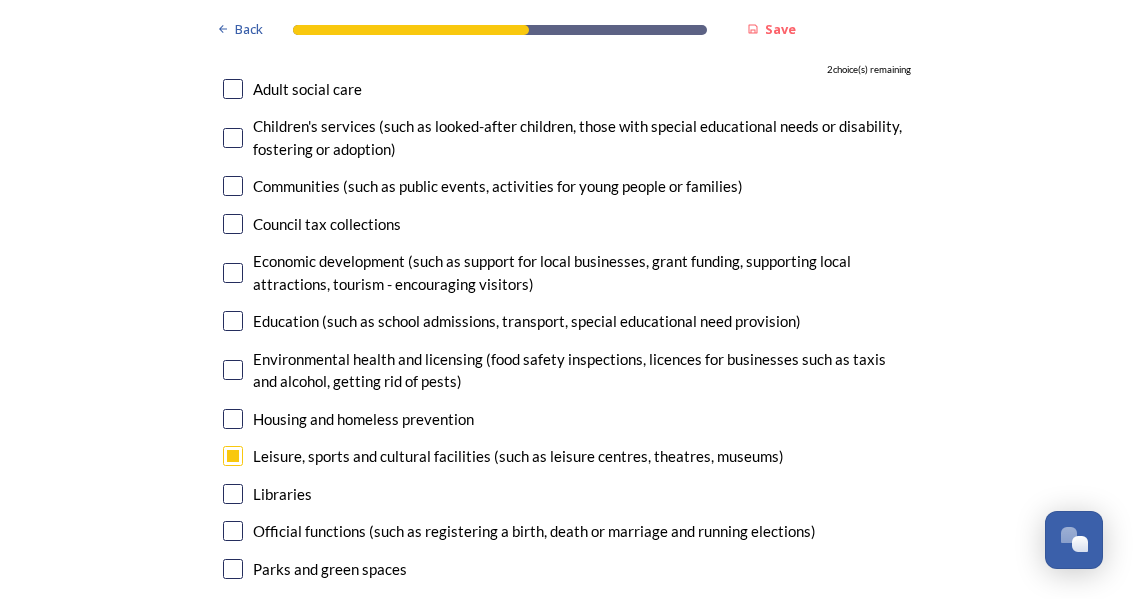 click at bounding box center [233, 494] 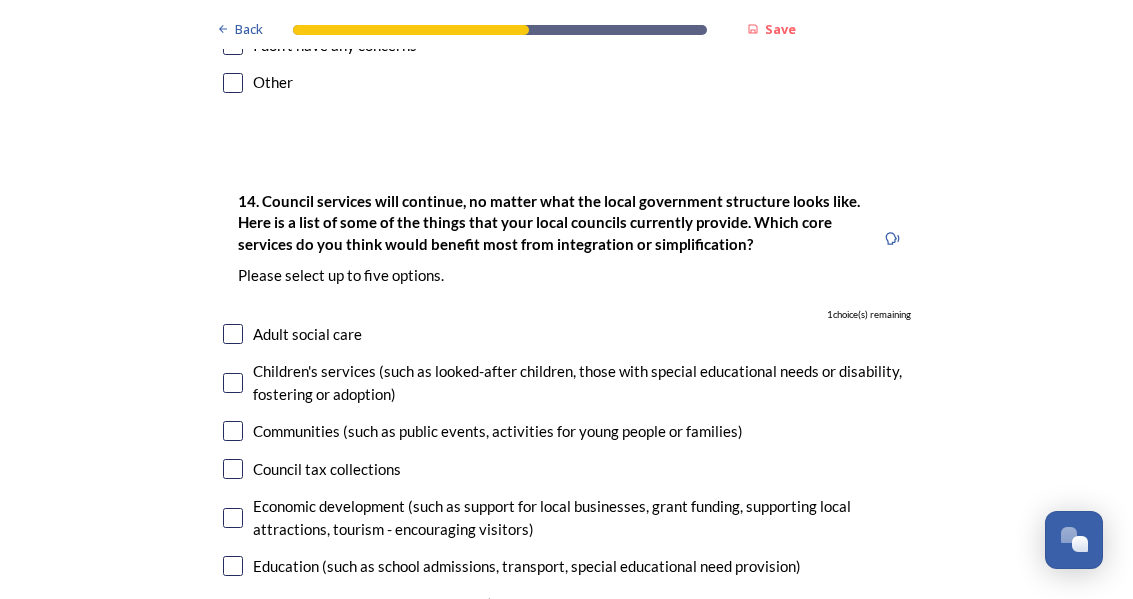 scroll, scrollTop: 4681, scrollLeft: 0, axis: vertical 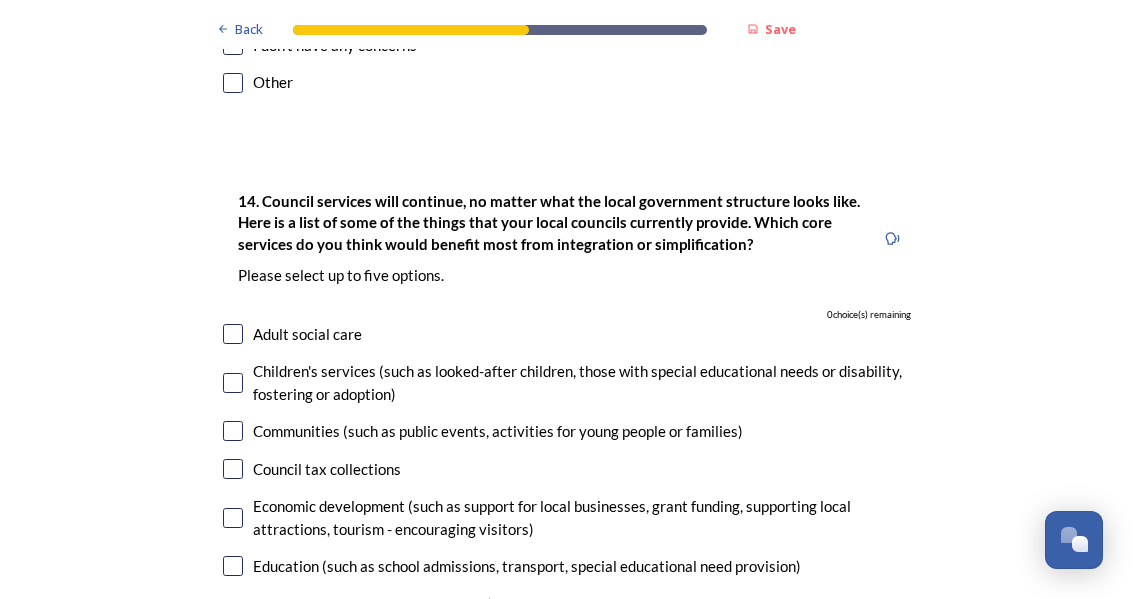 checkbox on "true" 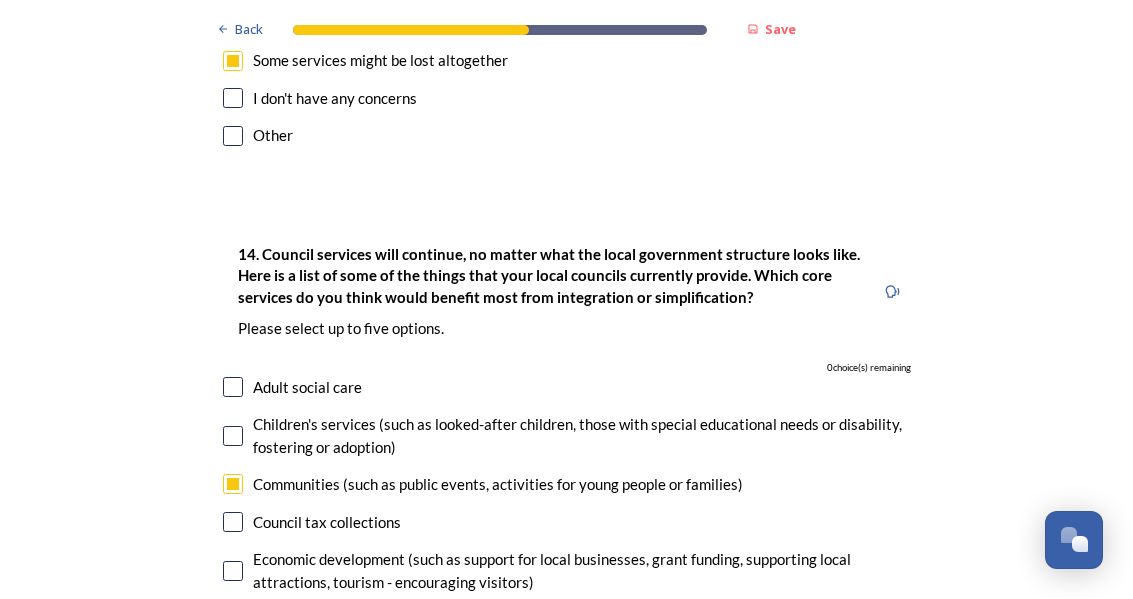 scroll, scrollTop: 4628, scrollLeft: 0, axis: vertical 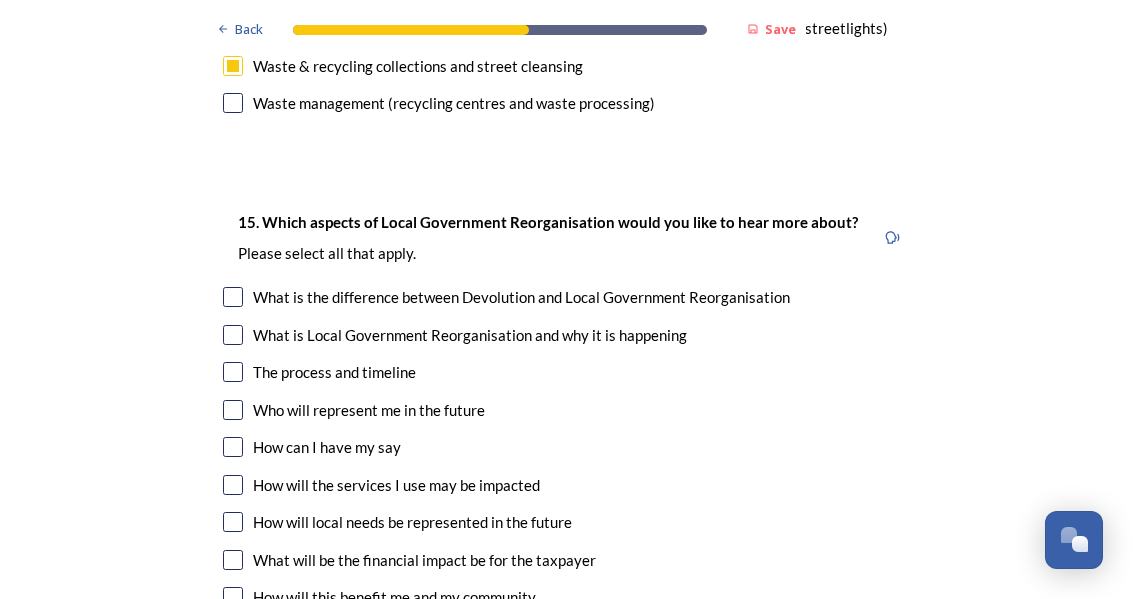 click at bounding box center (233, 410) 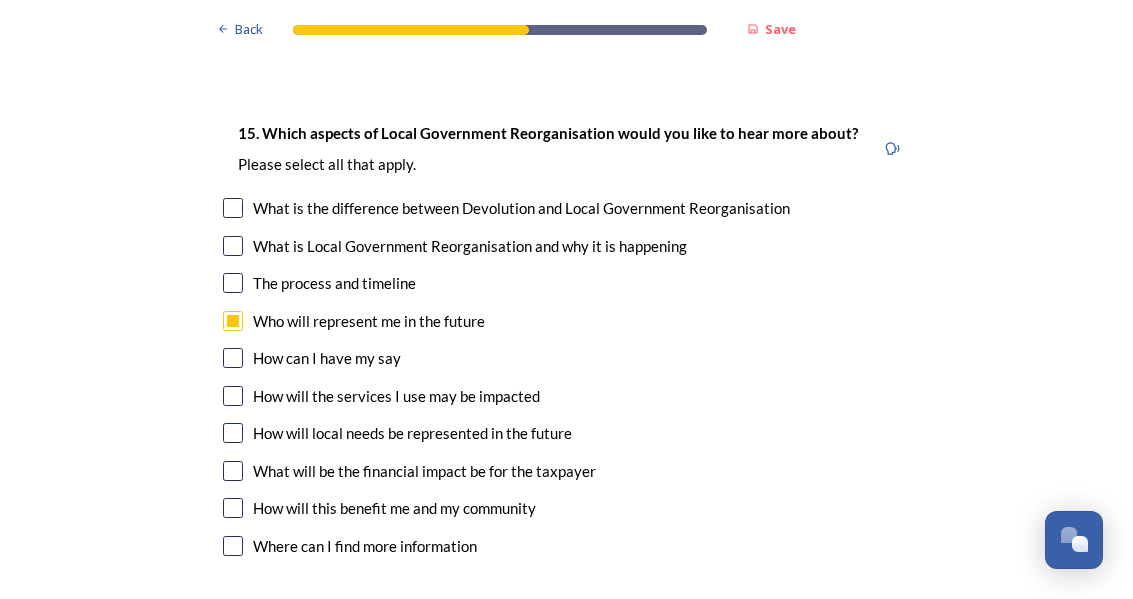 scroll, scrollTop: 5788, scrollLeft: 0, axis: vertical 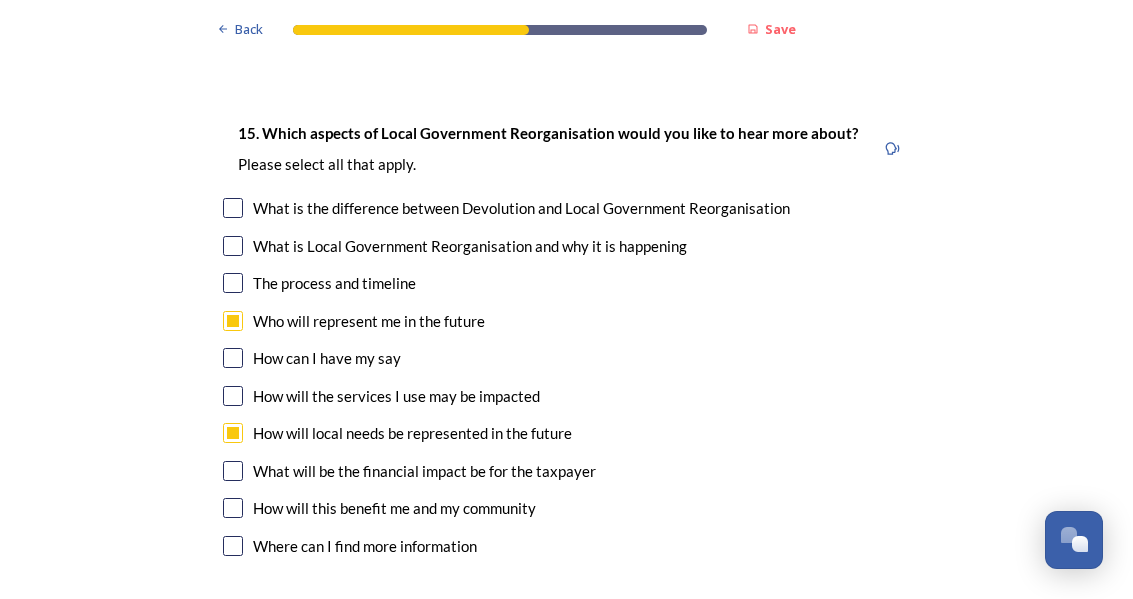 click at bounding box center [233, 508] 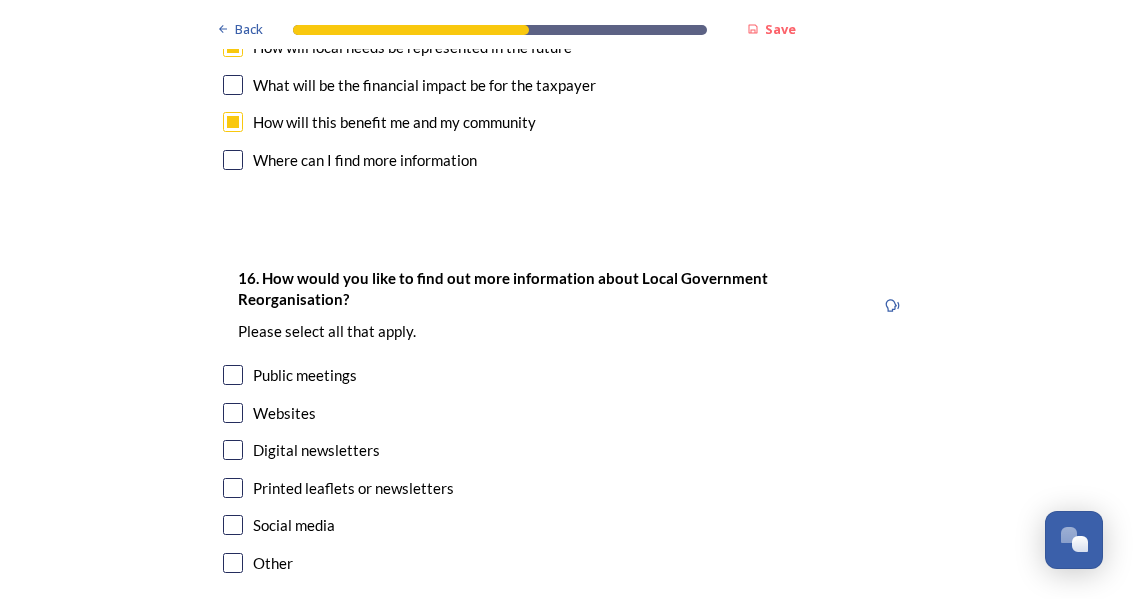 scroll, scrollTop: 6174, scrollLeft: 0, axis: vertical 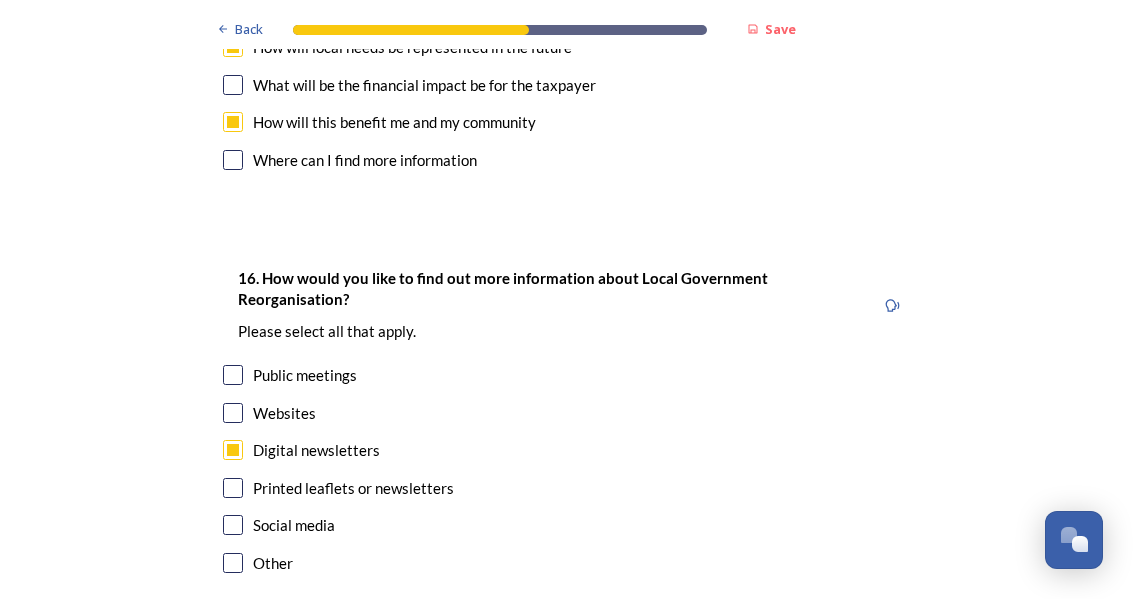 click on "Continue" at bounding box center (553, 673) 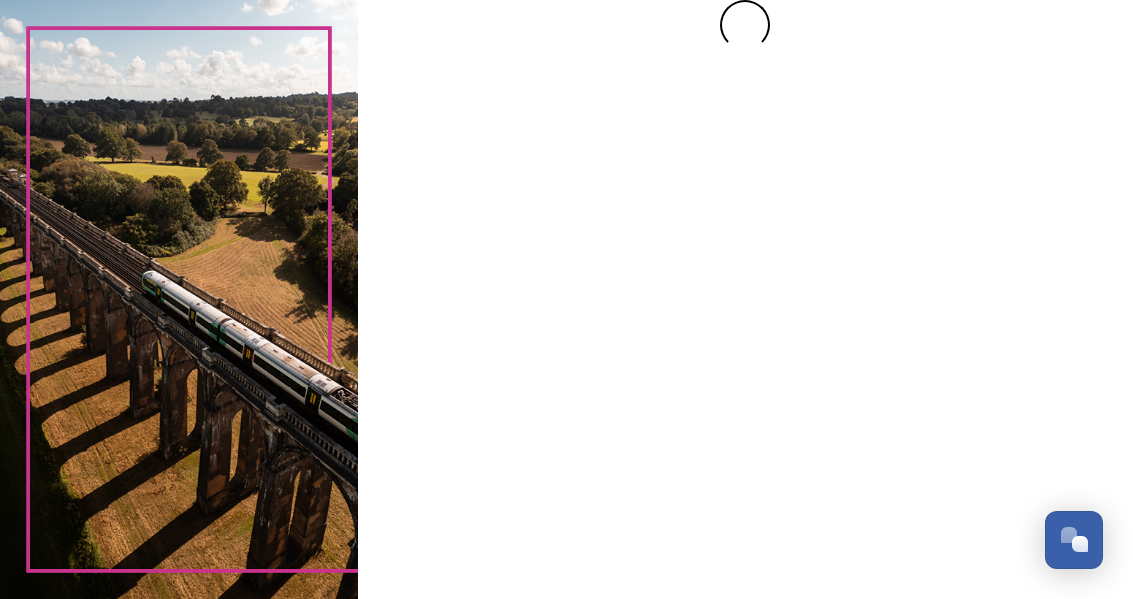 scroll, scrollTop: 0, scrollLeft: 0, axis: both 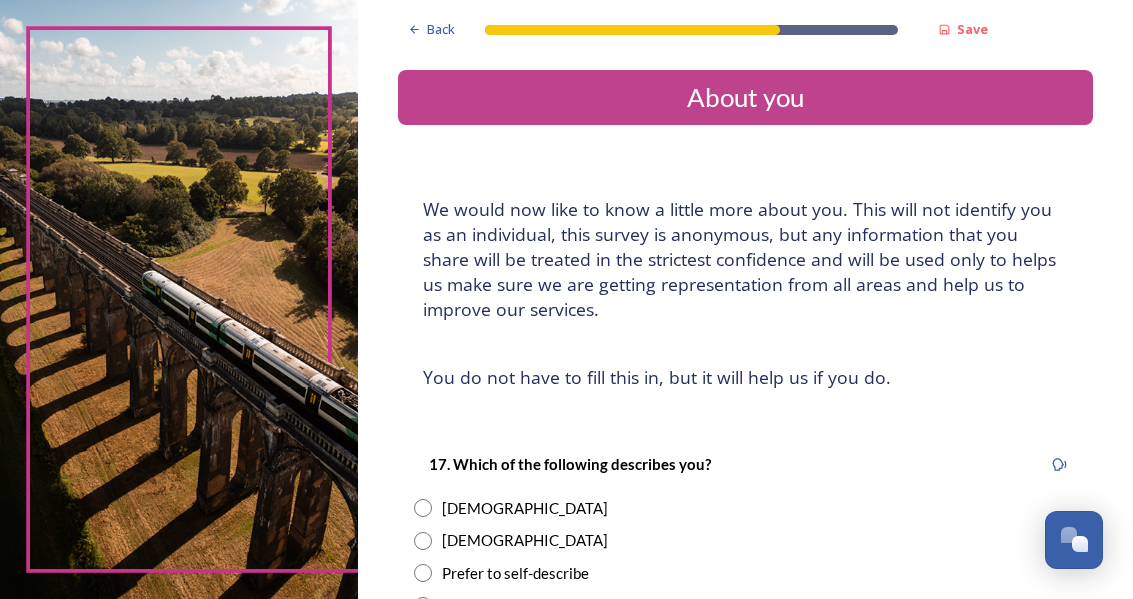 click at bounding box center (423, 508) 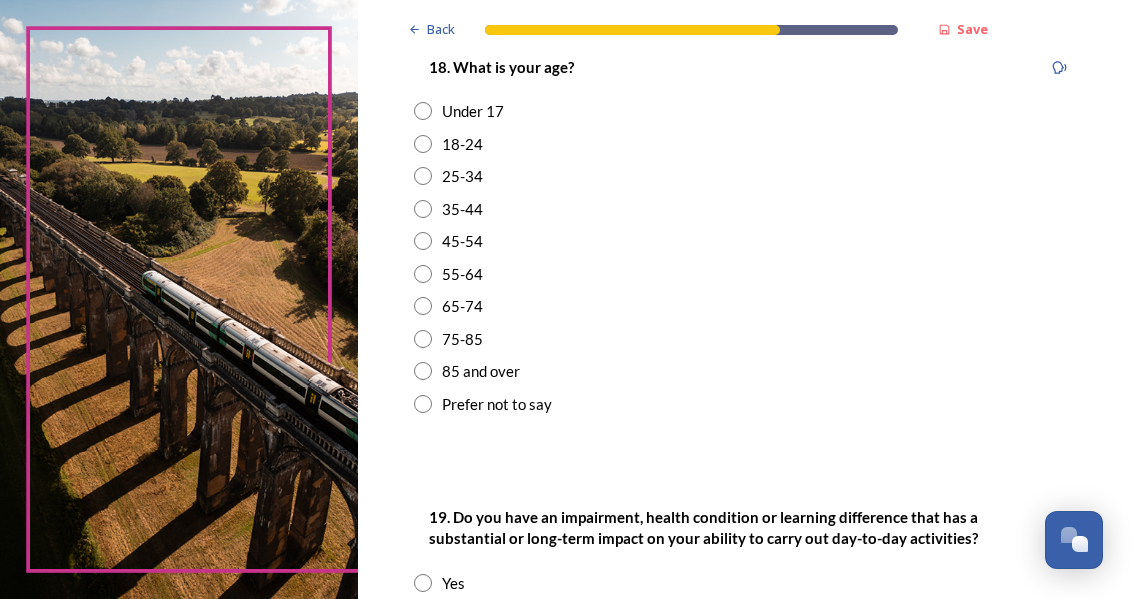 scroll, scrollTop: 652, scrollLeft: 0, axis: vertical 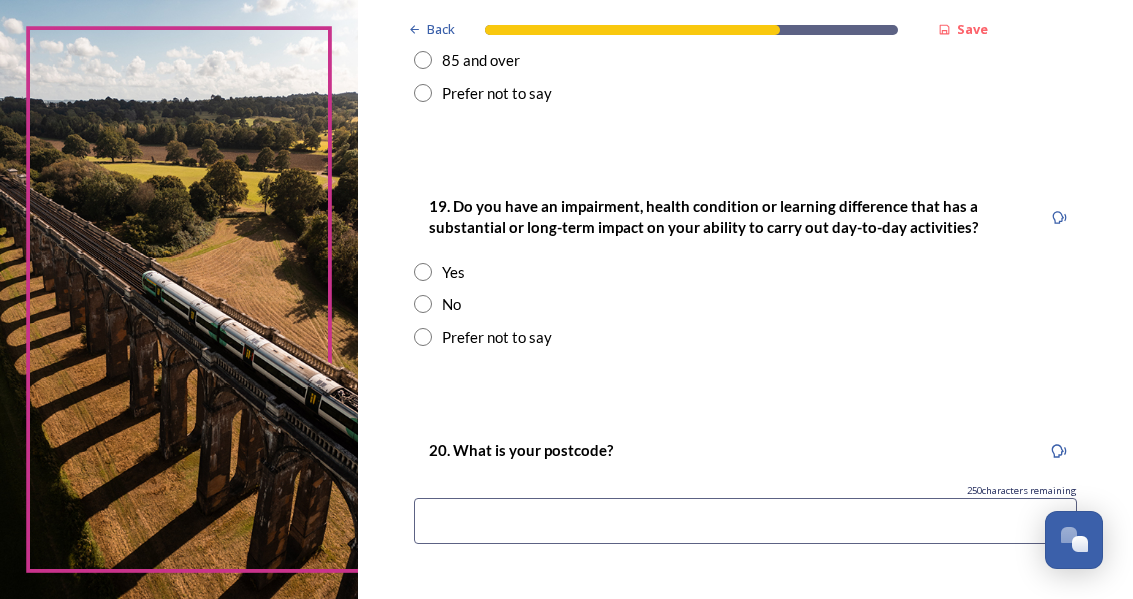 click at bounding box center (423, 272) 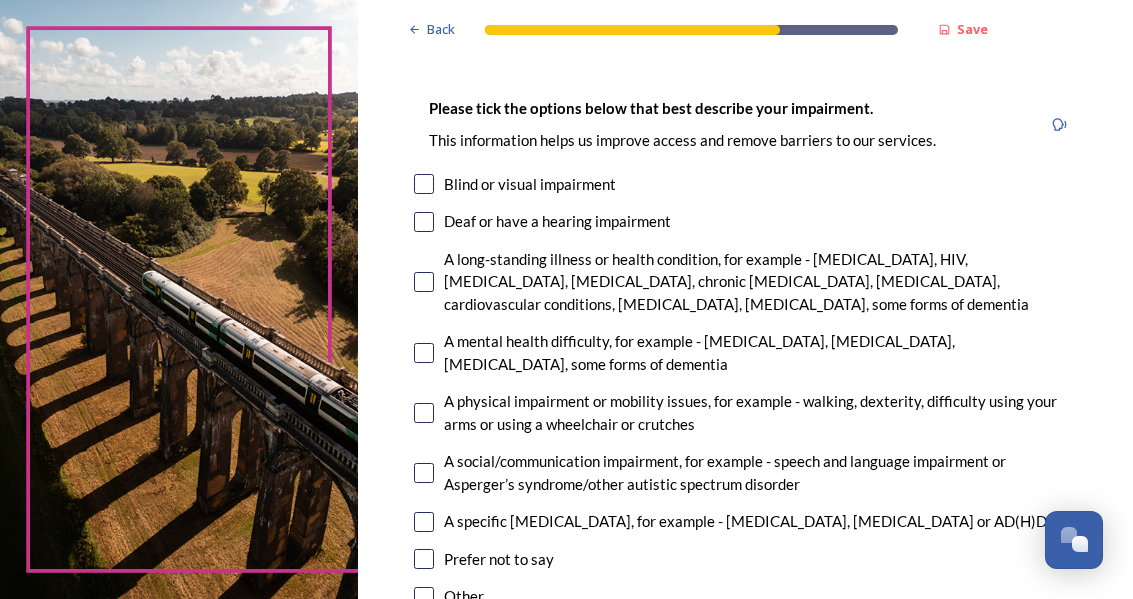 scroll, scrollTop: 1305, scrollLeft: 0, axis: vertical 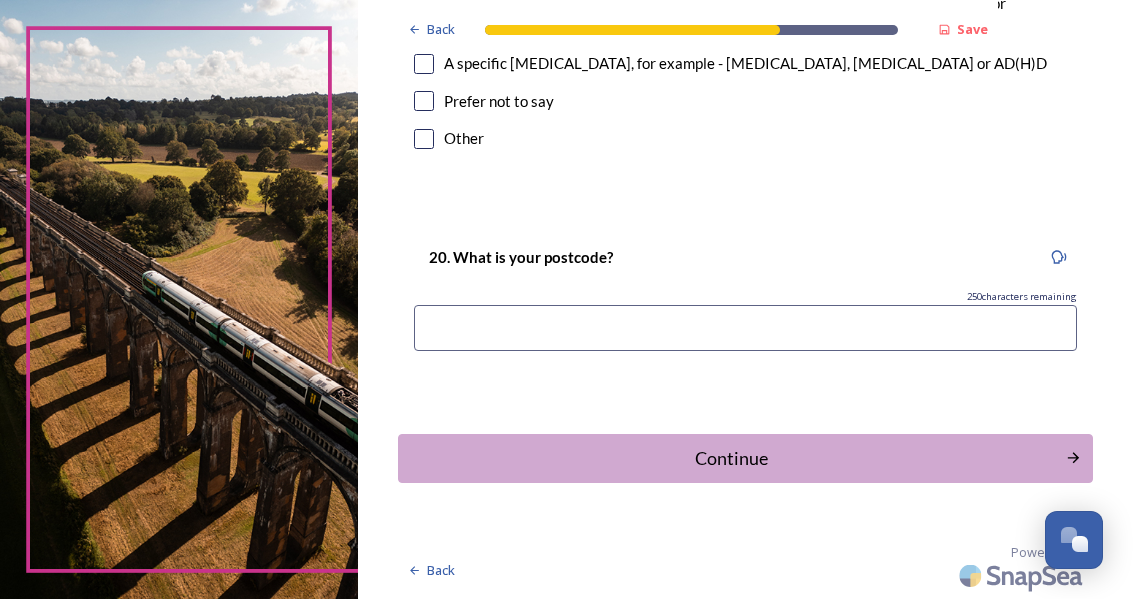 click at bounding box center (745, 328) 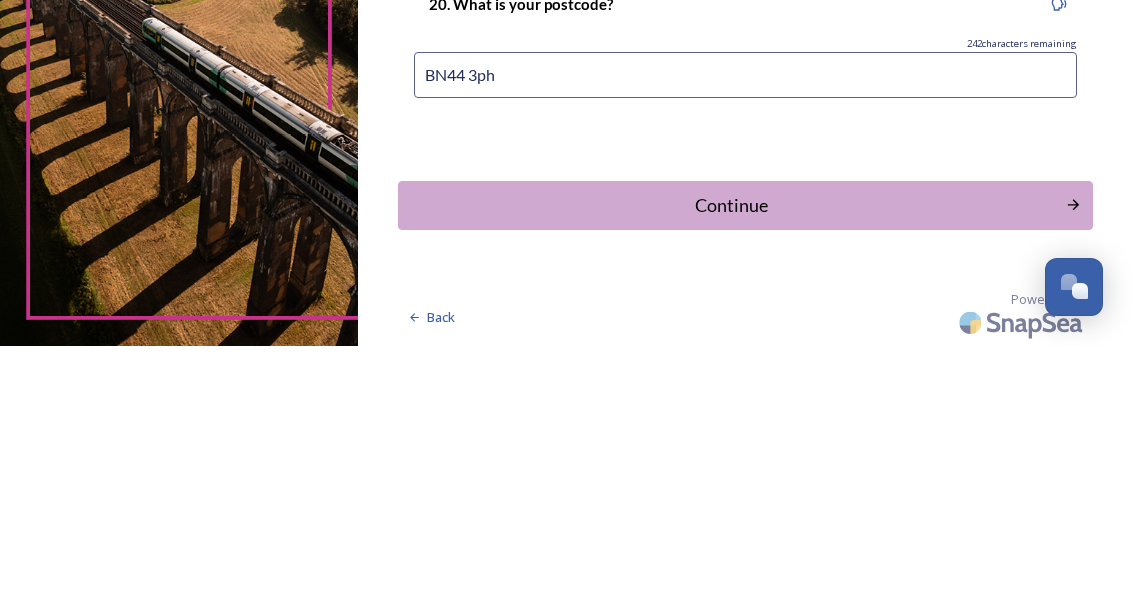 type on "BN44 3PH" 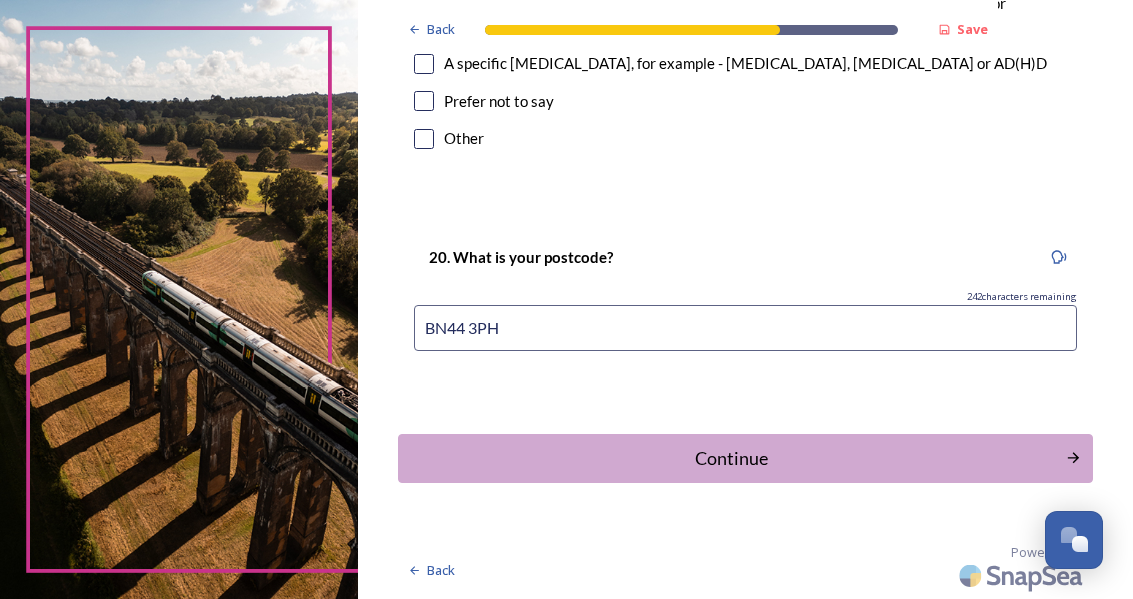 click on "Continue" at bounding box center (732, 458) 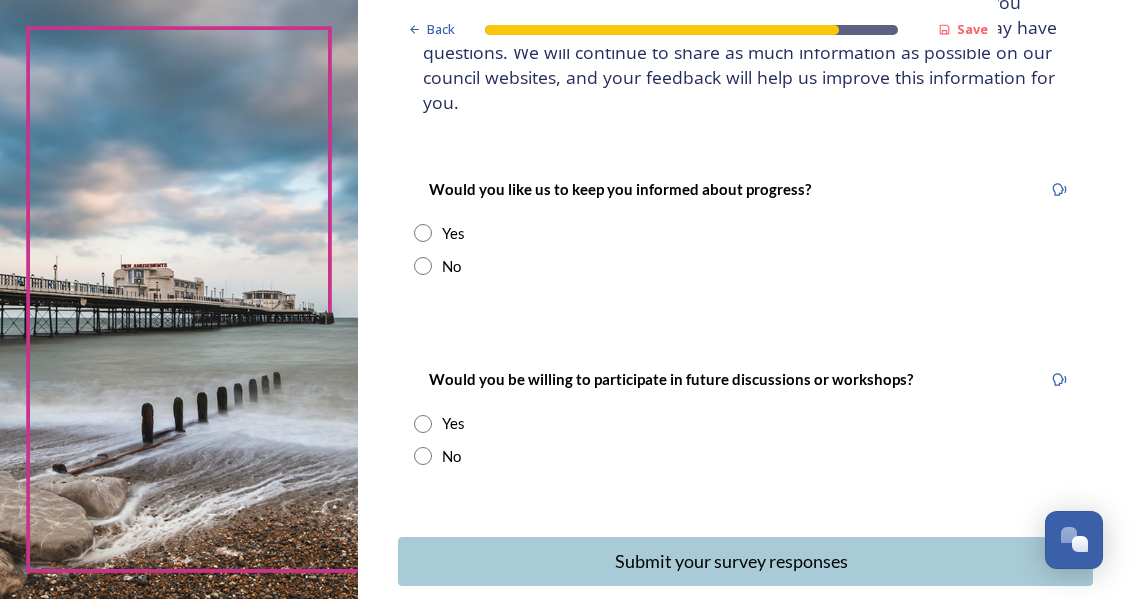 scroll, scrollTop: 234, scrollLeft: 0, axis: vertical 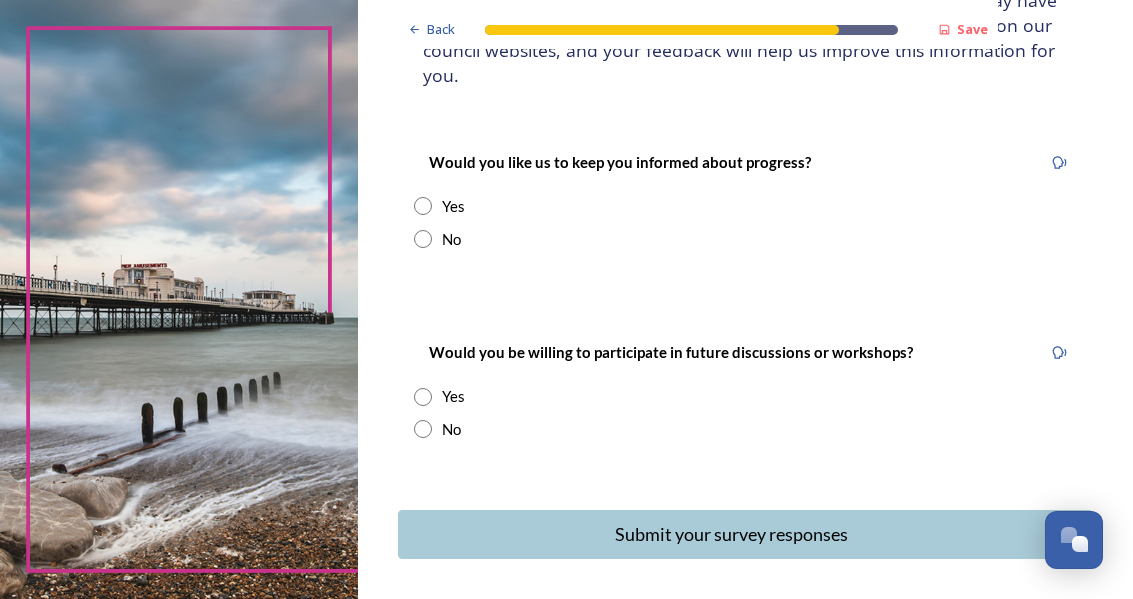 click at bounding box center [423, 239] 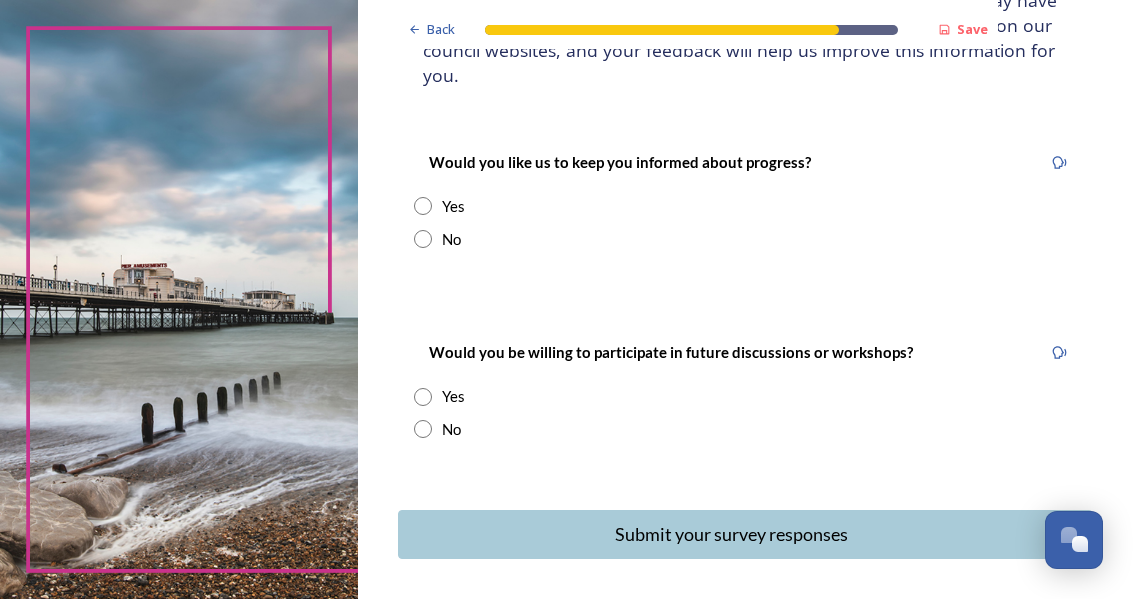 radio on "true" 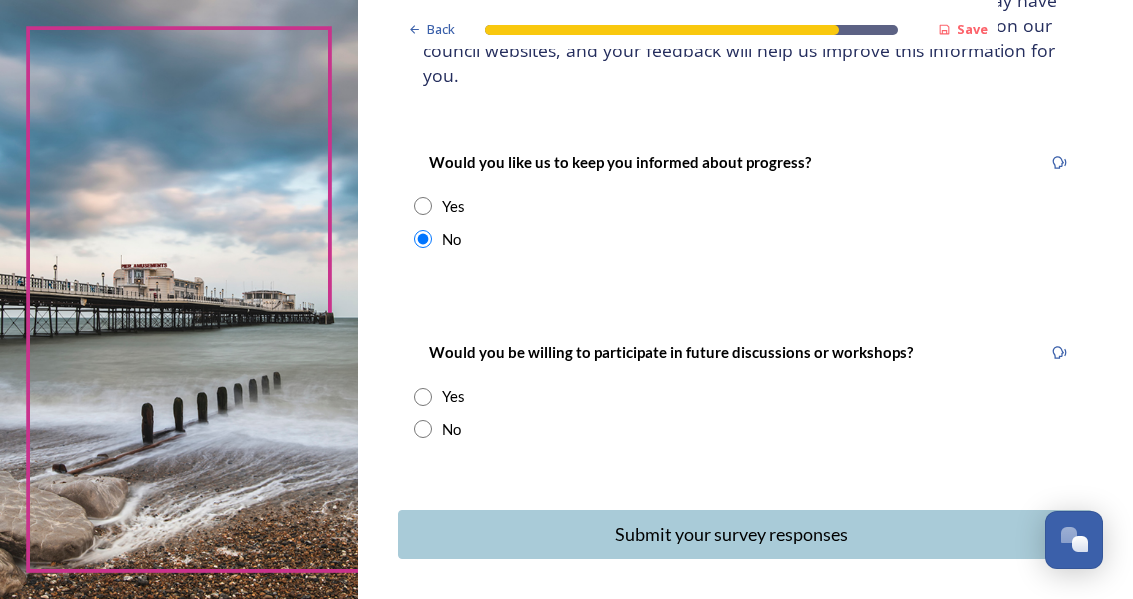 click on "Yes" at bounding box center [745, 396] 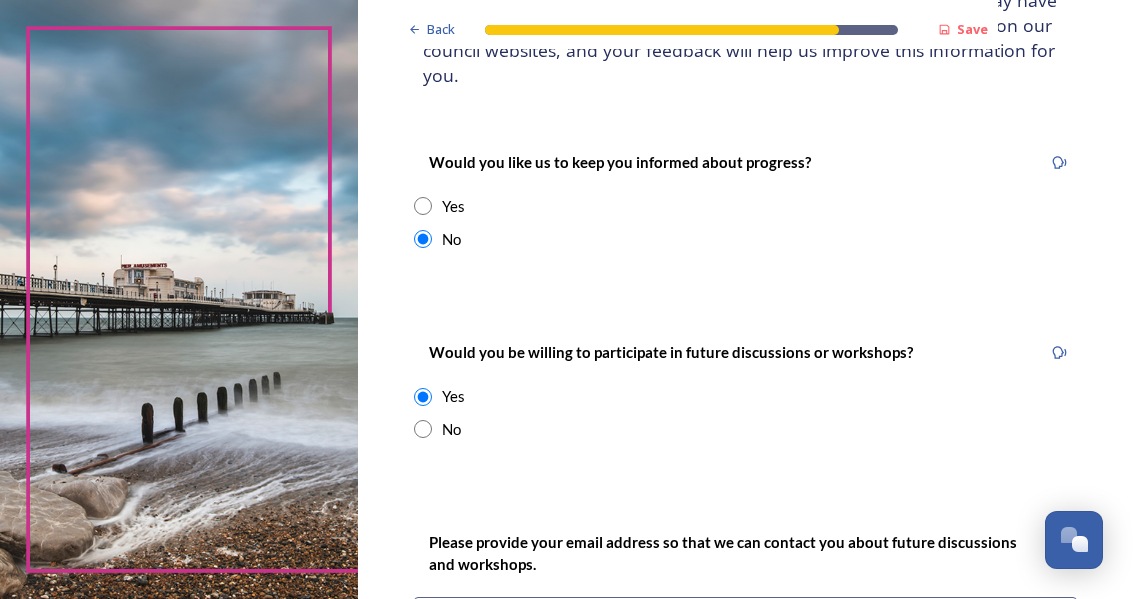 click at bounding box center [423, 429] 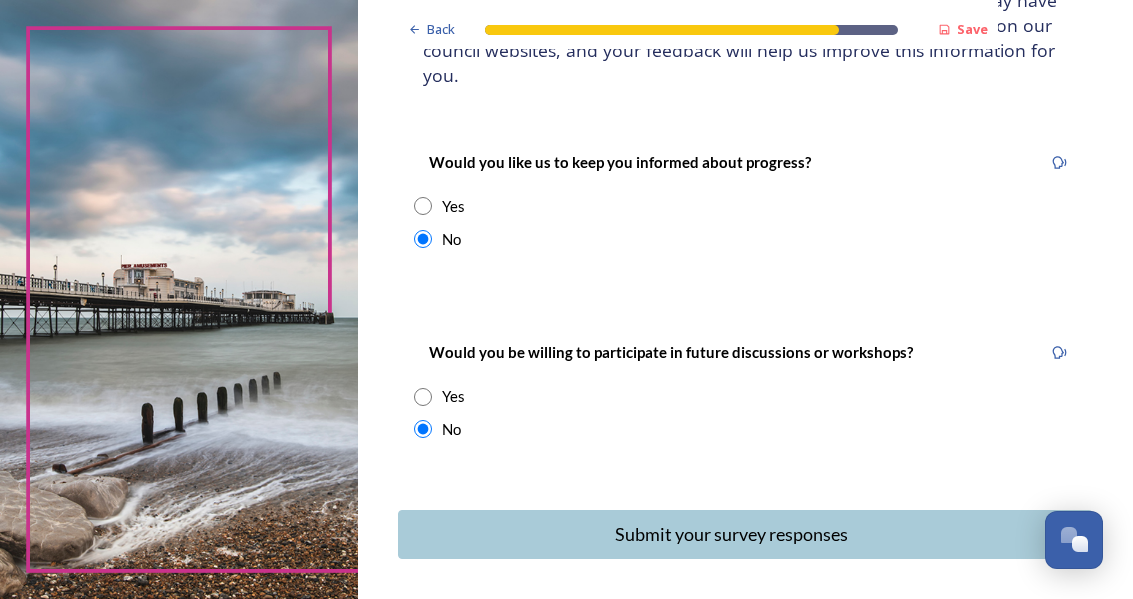 click on "Submit your survey responses" at bounding box center (732, 534) 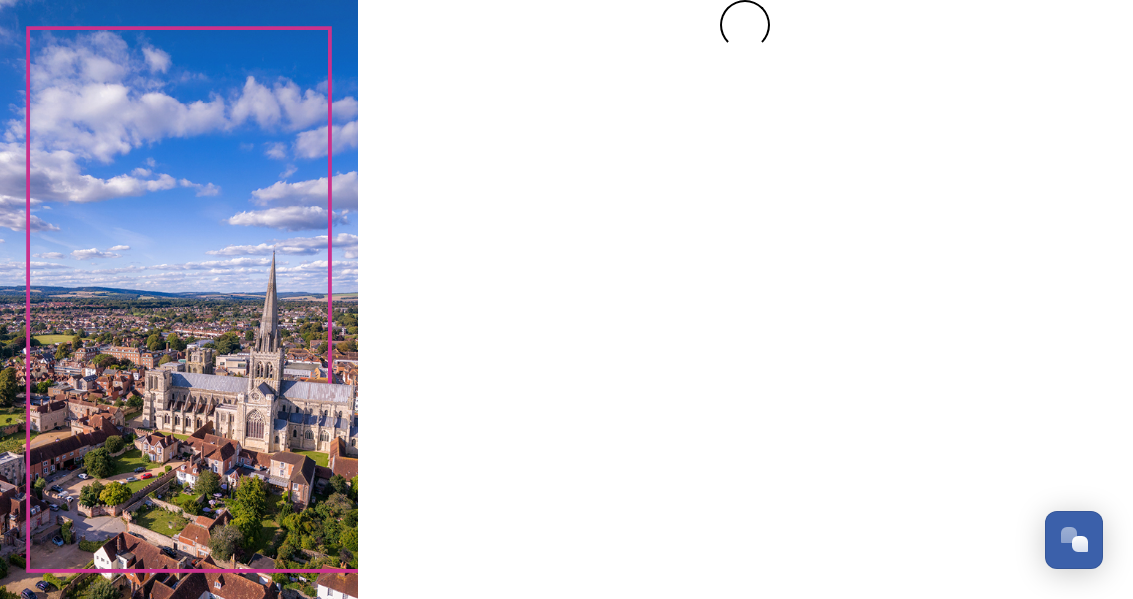 scroll, scrollTop: 0, scrollLeft: 0, axis: both 